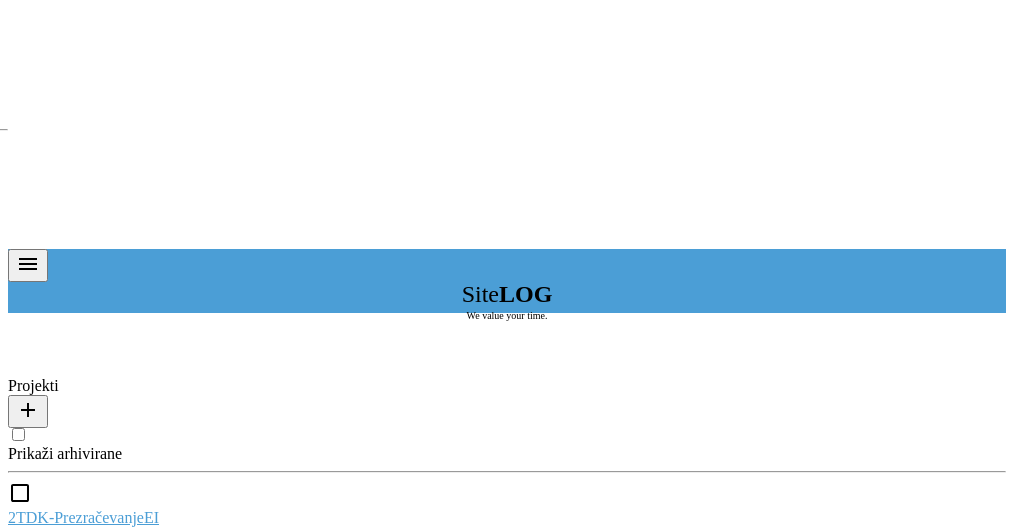 scroll, scrollTop: 0, scrollLeft: 0, axis: both 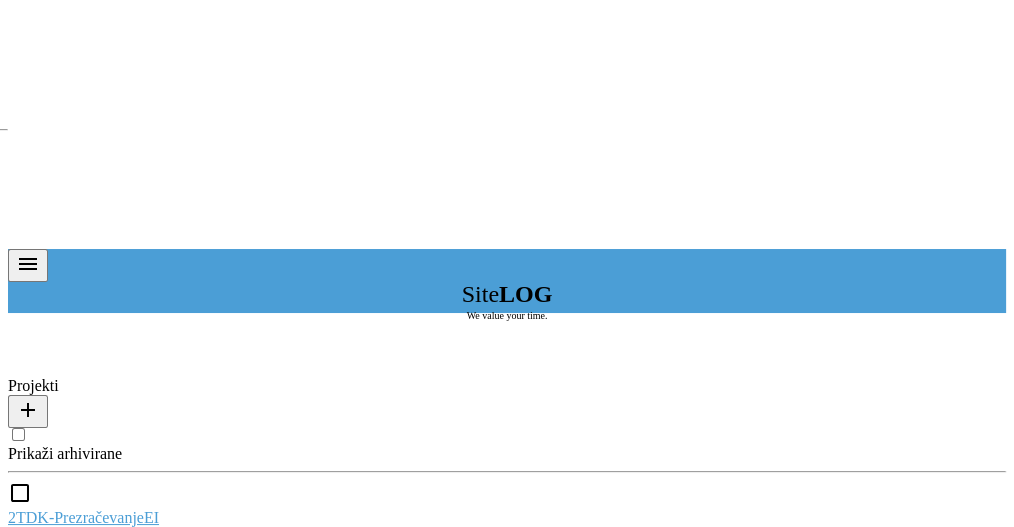 click on "arrow_drop_down" at bounding box center [20, 585] 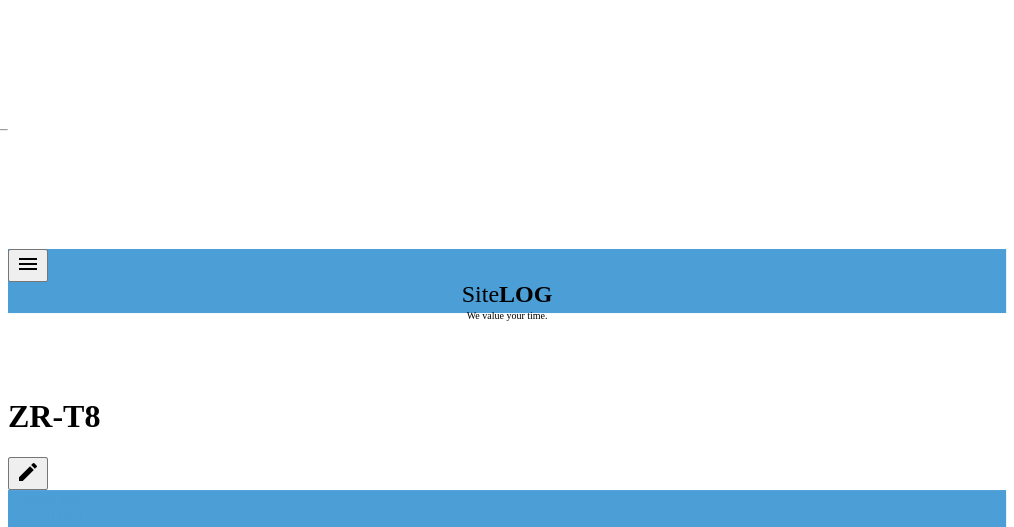 click on "Dnevni listi" at bounding box center [45, 516] 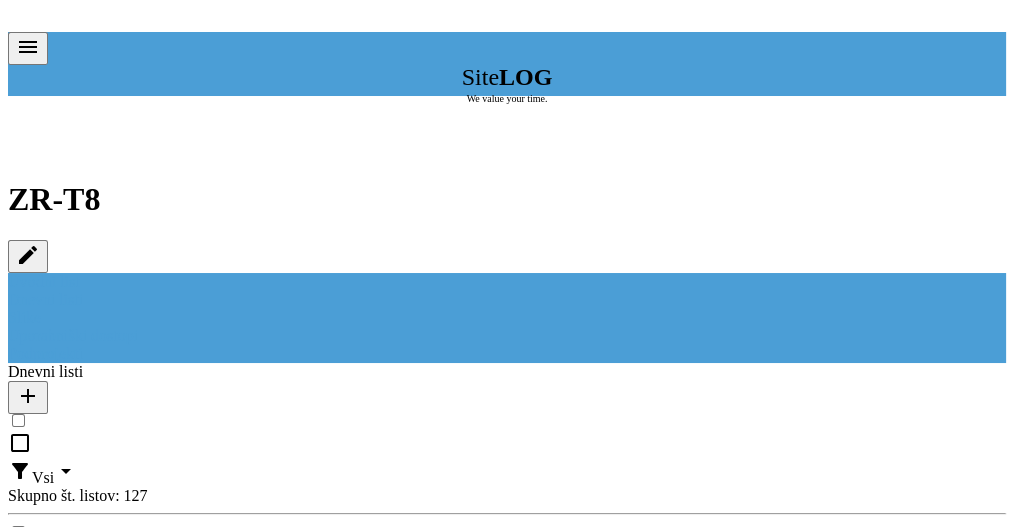 scroll, scrollTop: 66, scrollLeft: 0, axis: vertical 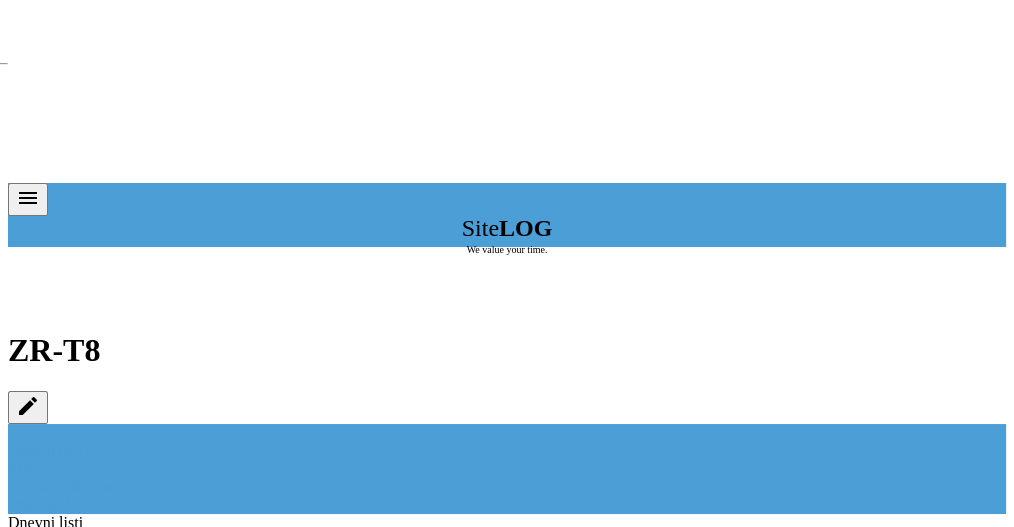 click on "Dnevni listi" at bounding box center [45, 450] 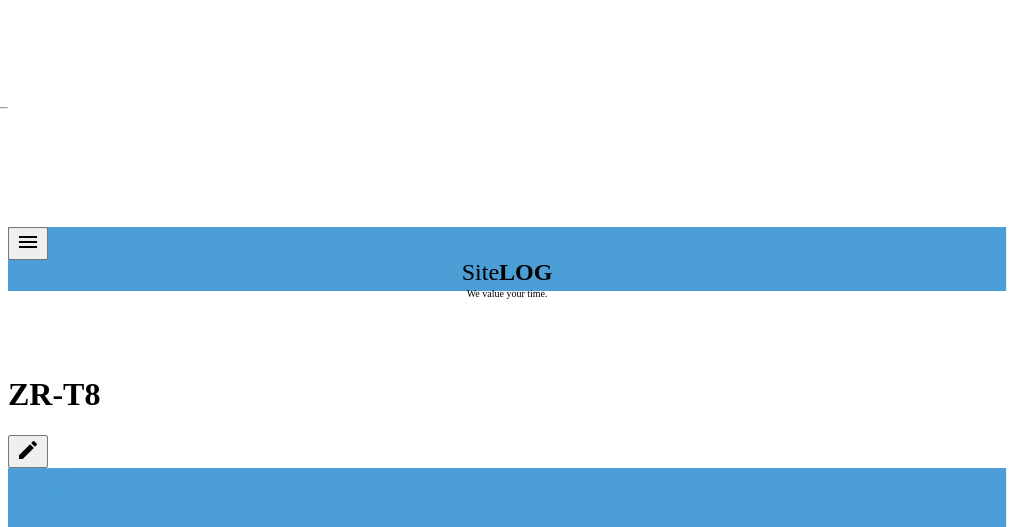 scroll, scrollTop: 0, scrollLeft: 0, axis: both 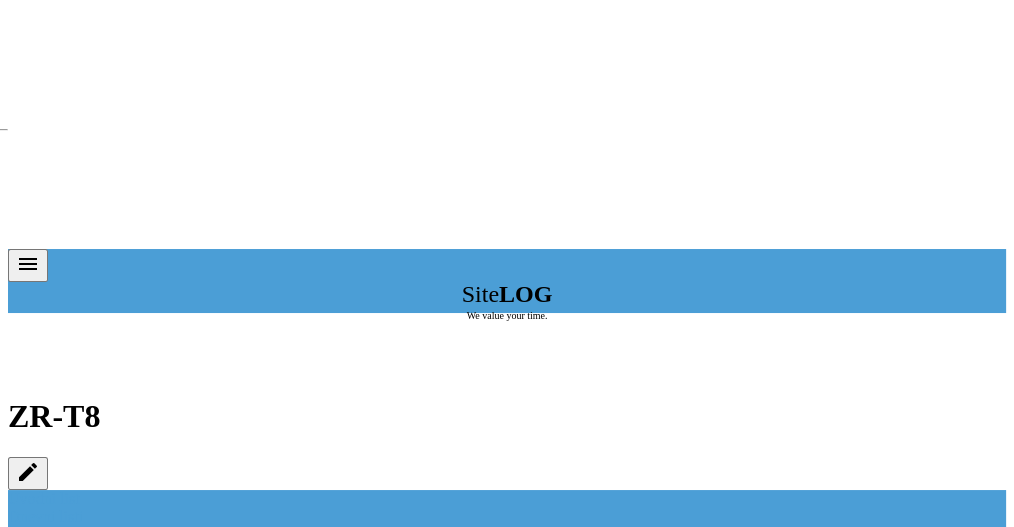 click on "menu" at bounding box center (28, 264) 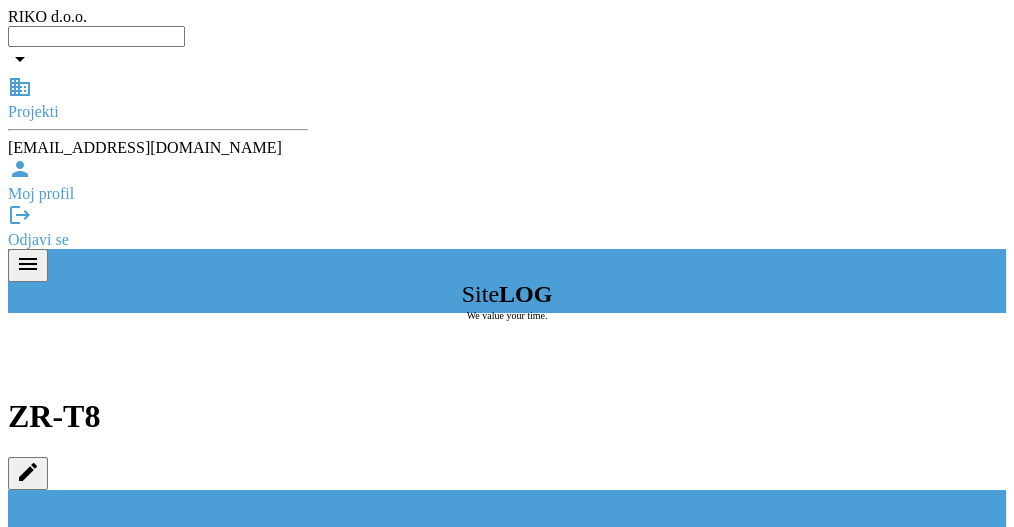 click on "Projekti" at bounding box center [158, 112] 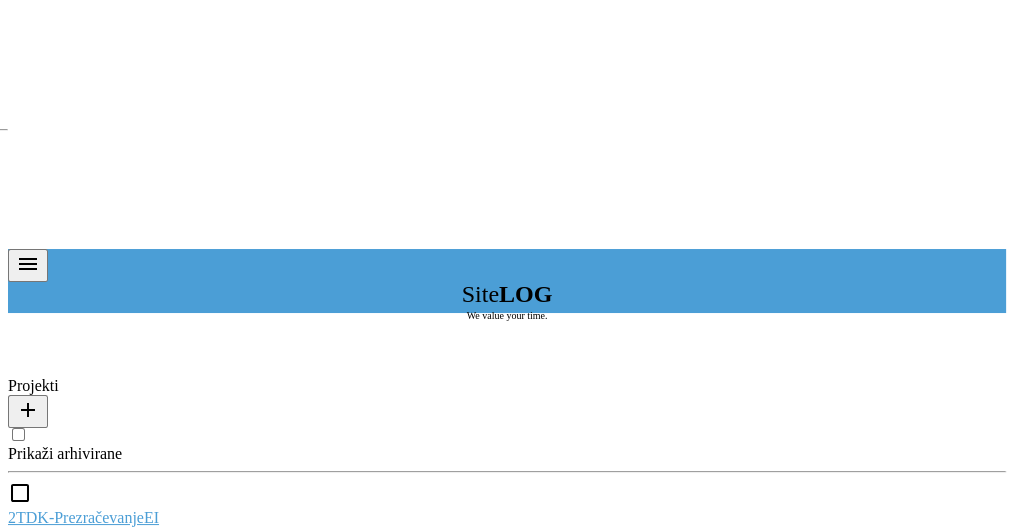 click on "arrow_drop_down" at bounding box center [20, 585] 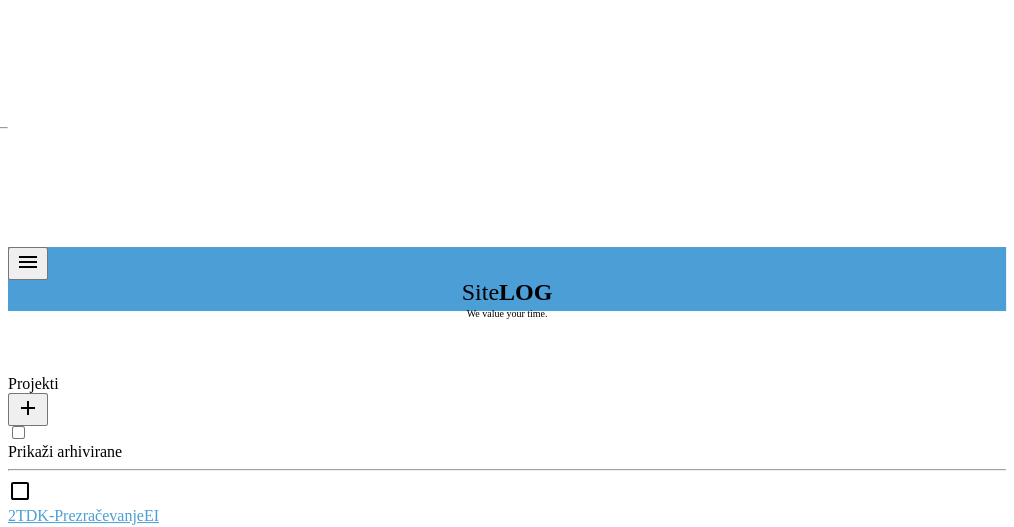 scroll, scrollTop: 37, scrollLeft: 0, axis: vertical 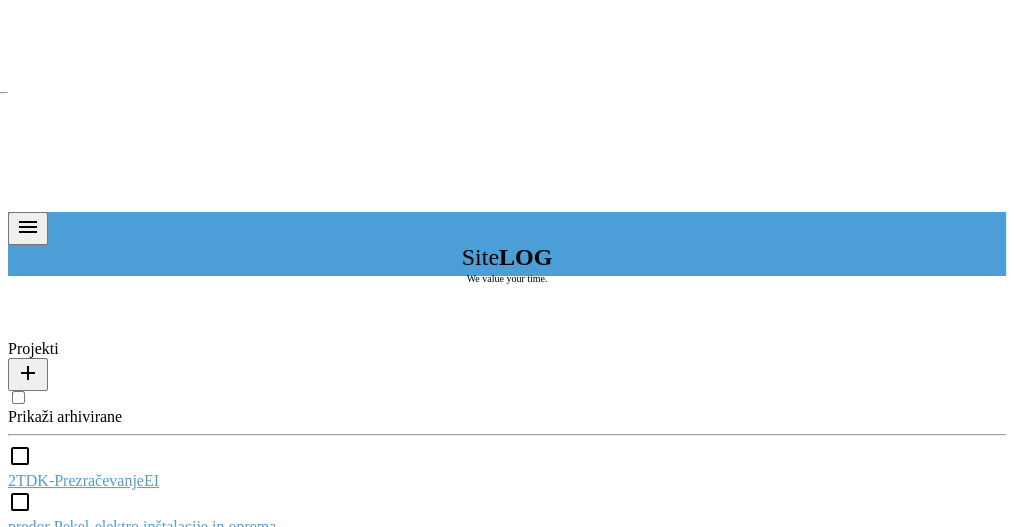 click on "ZR-T7" at bounding box center (30, 664) 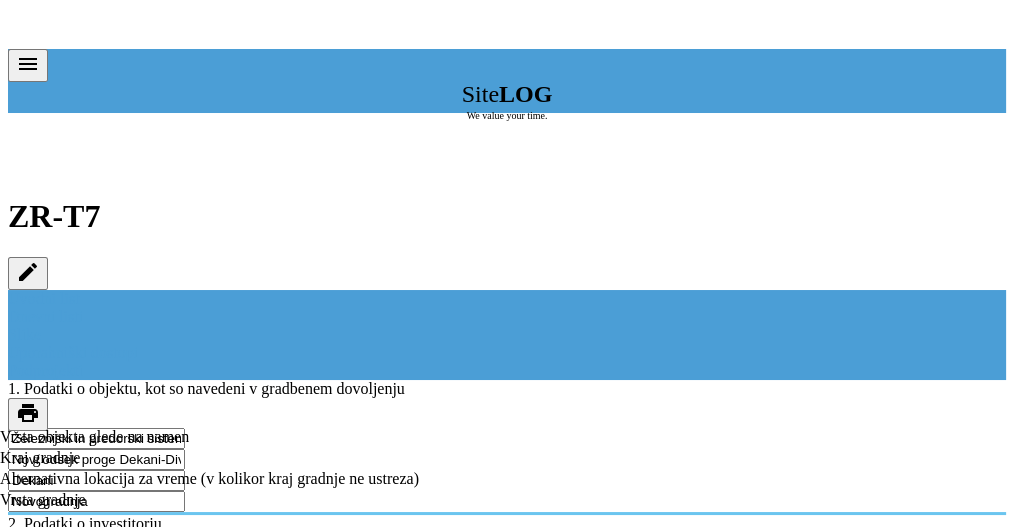 scroll, scrollTop: 0, scrollLeft: 0, axis: both 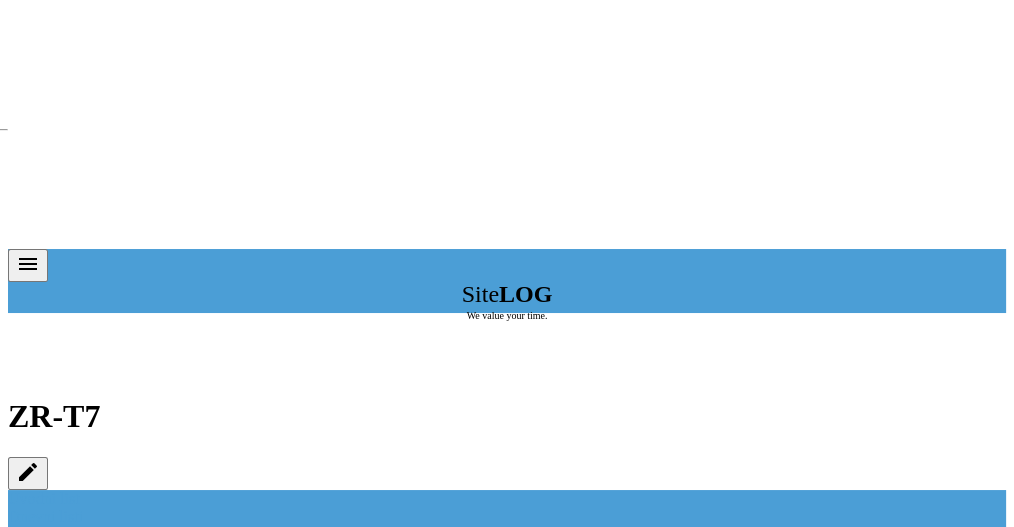 click on "Dnevni listi" at bounding box center (45, 516) 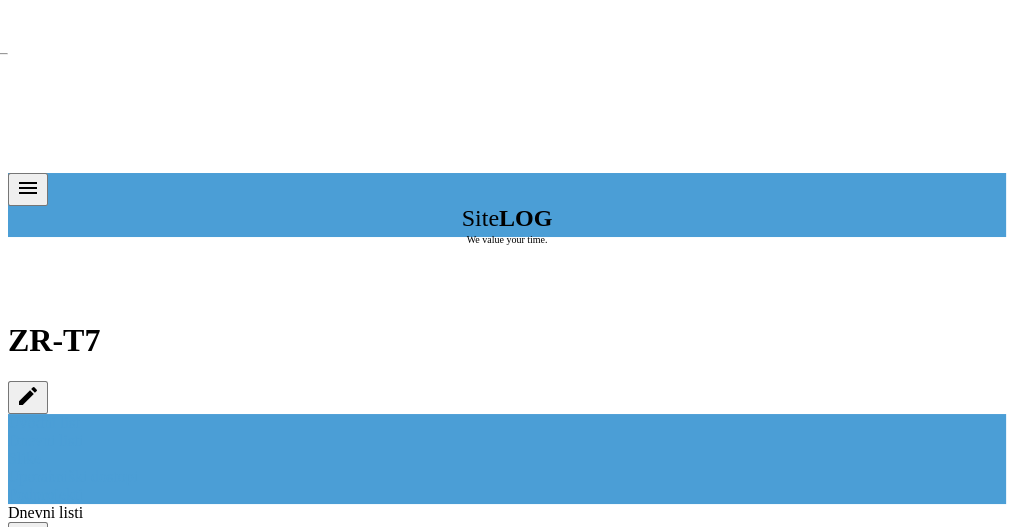 scroll, scrollTop: 133, scrollLeft: 0, axis: vertical 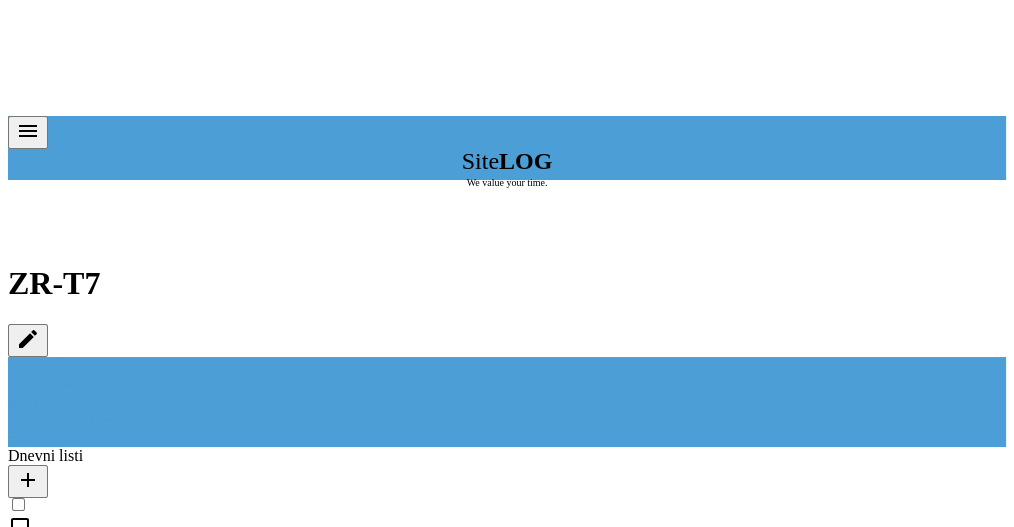 click on "✓ Podpisal: Sestavljalec" at bounding box center (88, 849) 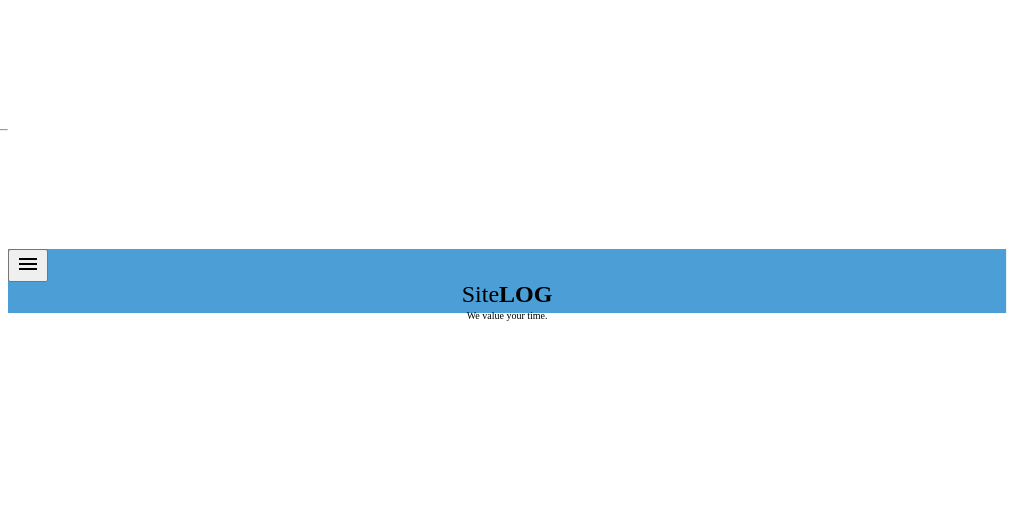 scroll, scrollTop: 0, scrollLeft: 0, axis: both 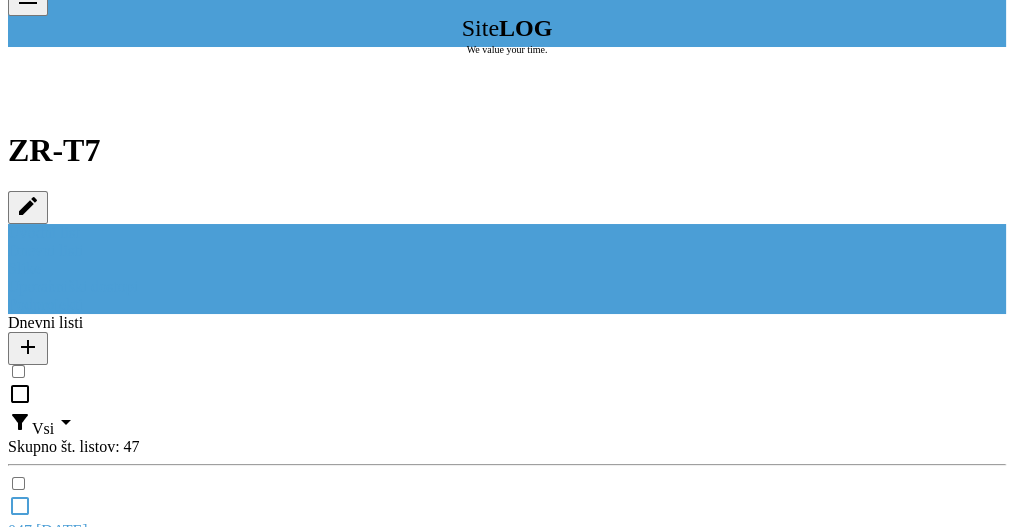 click on "✓ Podpisal: Odgovorni" at bounding box center (244, 800) 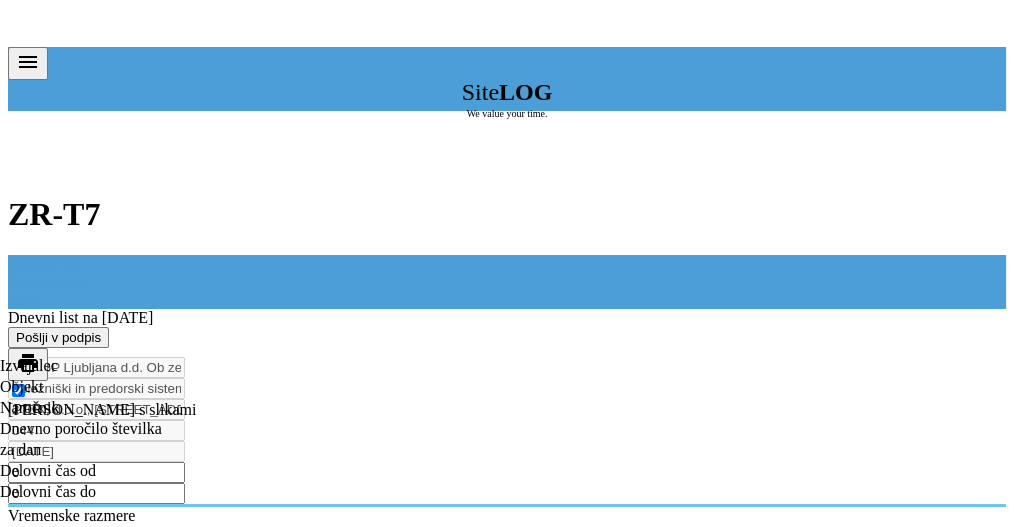 scroll, scrollTop: 0, scrollLeft: 0, axis: both 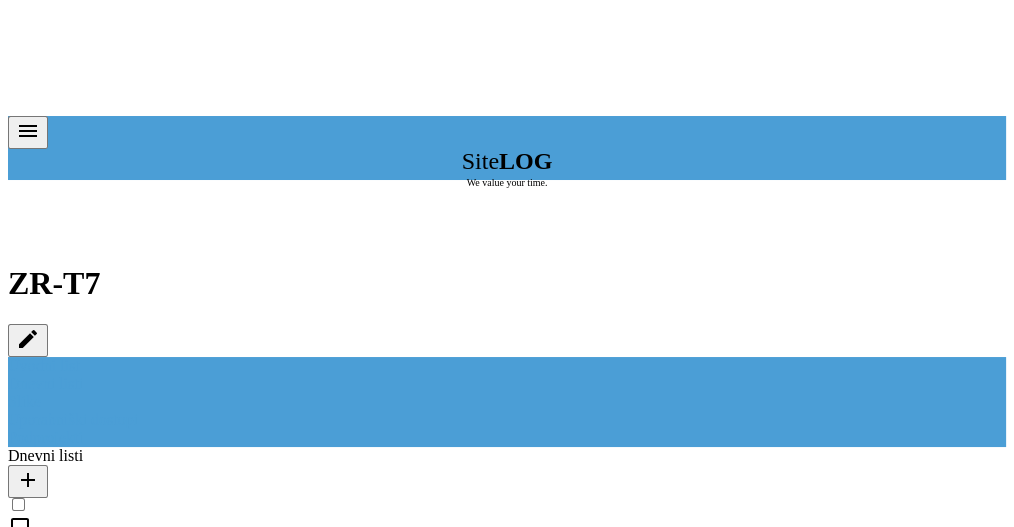 click on "🔏  045 [DATE]" at bounding box center [507, 832] 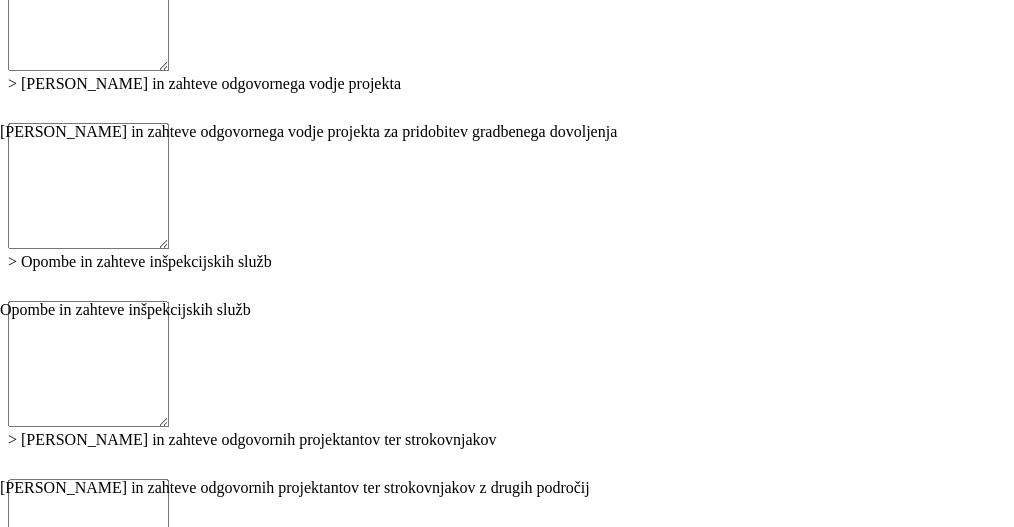 scroll, scrollTop: 2666, scrollLeft: 0, axis: vertical 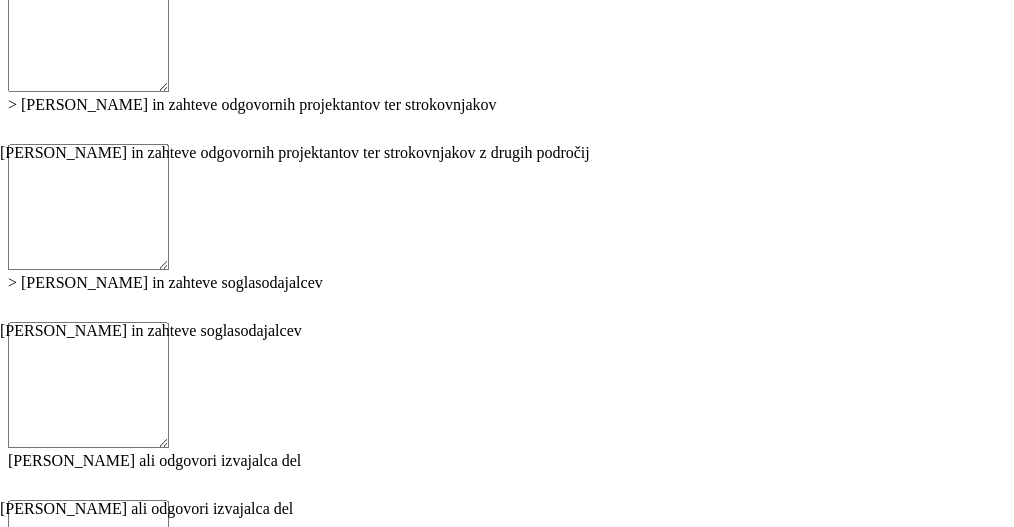 click on "Podpiši" at bounding box center (38, -500) 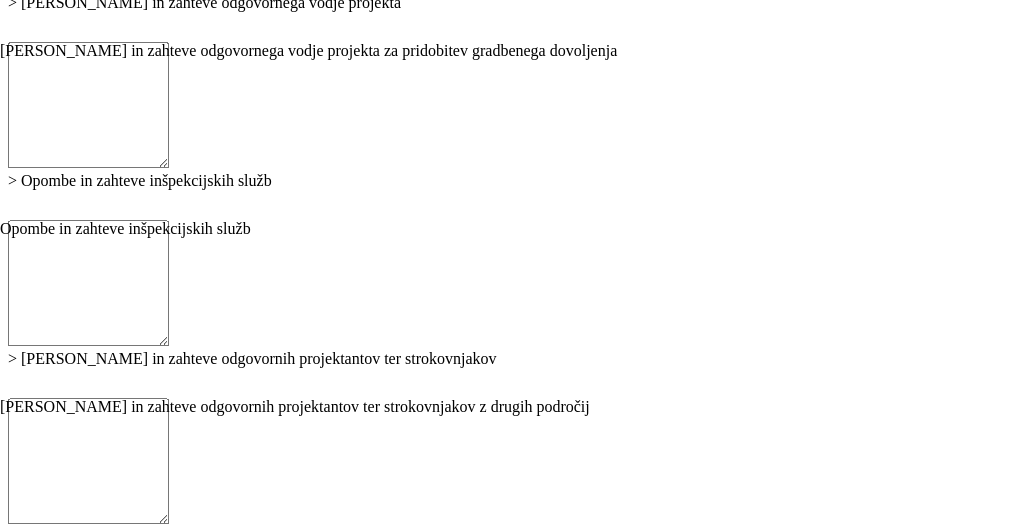 click on "Zapri   Ustvari nov podpis   Podpiši" at bounding box center [308, -2415] 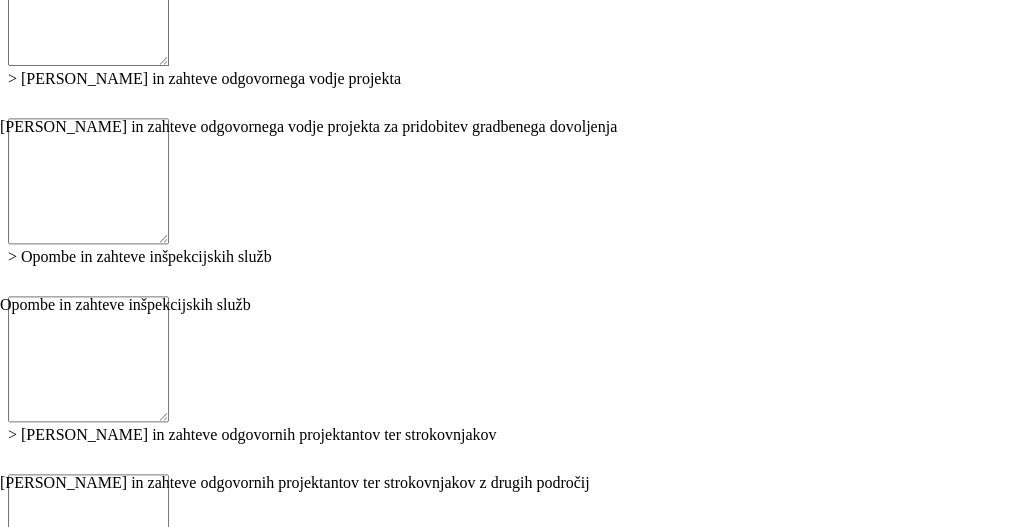 click on "Odgovorni vodja del oz odgovorni vodja posameznih del" at bounding box center (507, -455) 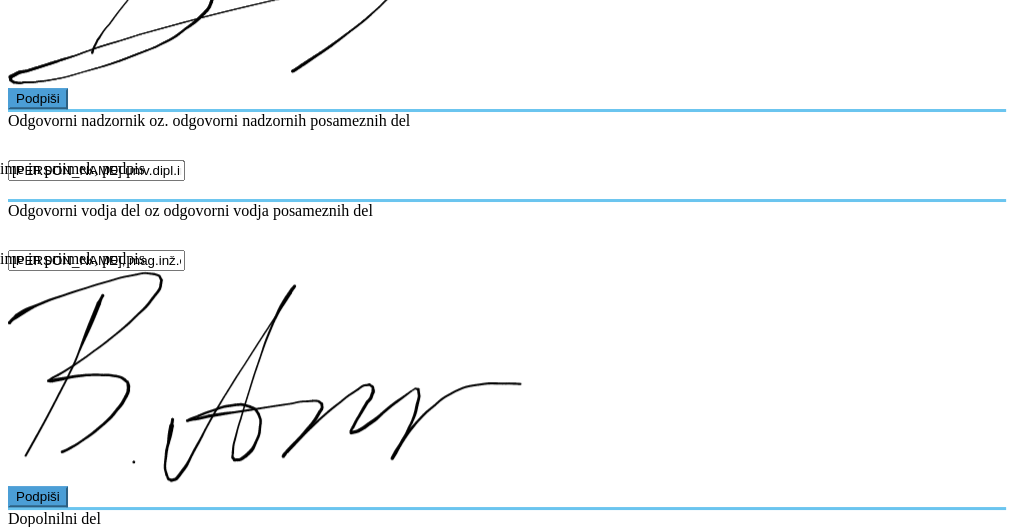 scroll, scrollTop: 1866, scrollLeft: 0, axis: vertical 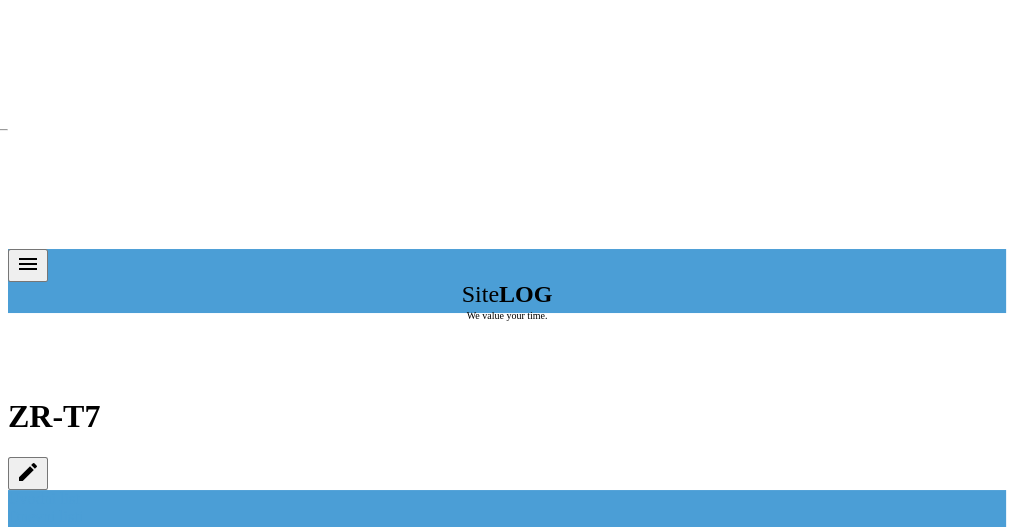 click on "menu" at bounding box center (28, 265) 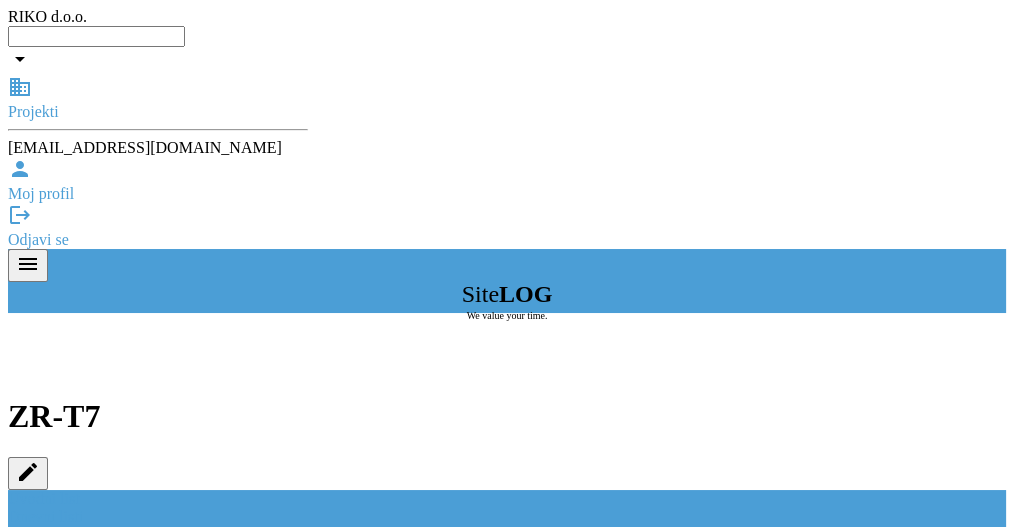 click at bounding box center [507, 8] 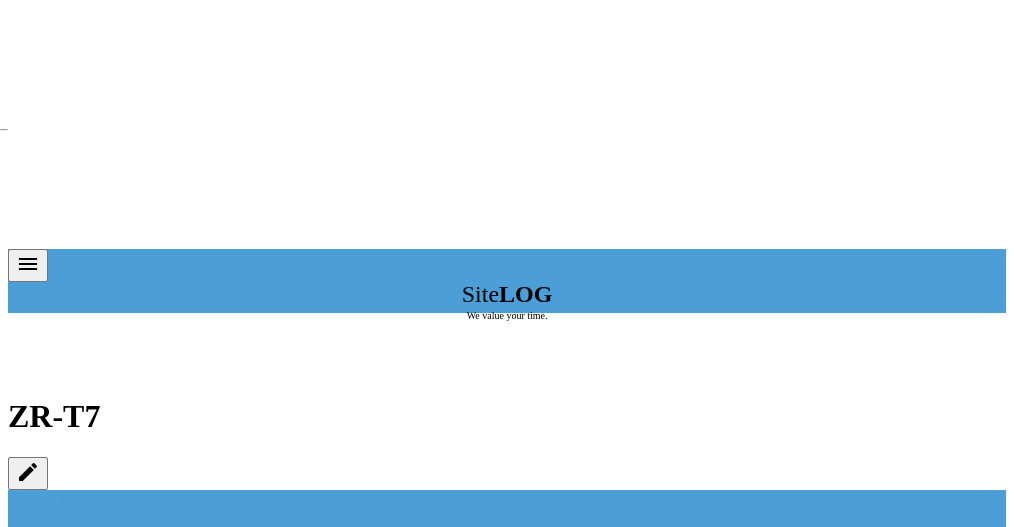click on "✓ Podpisal: Nadzornik  ✓ Podpisal: Sestavljalec  ✓ Podpisal: Odgovorni" at bounding box center [507, 899] 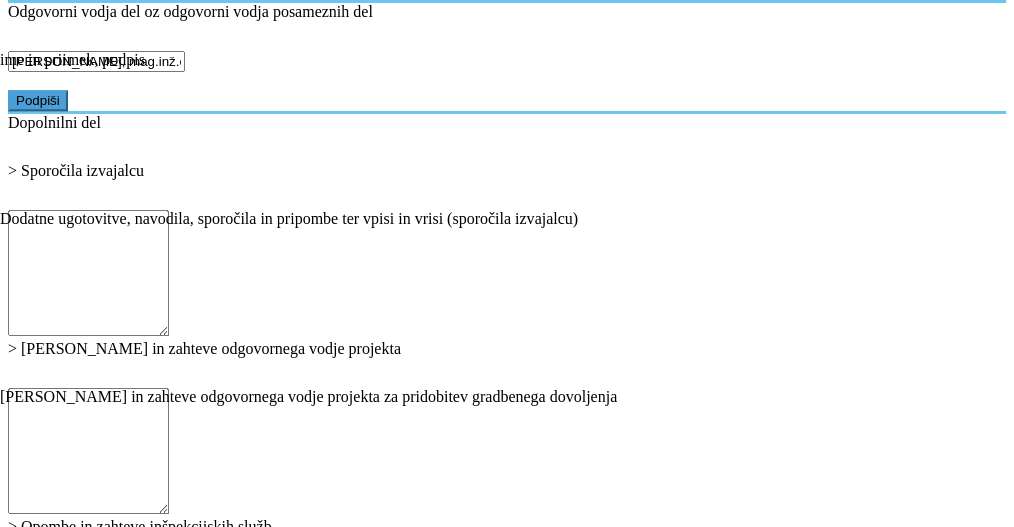 scroll, scrollTop: 2533, scrollLeft: 0, axis: vertical 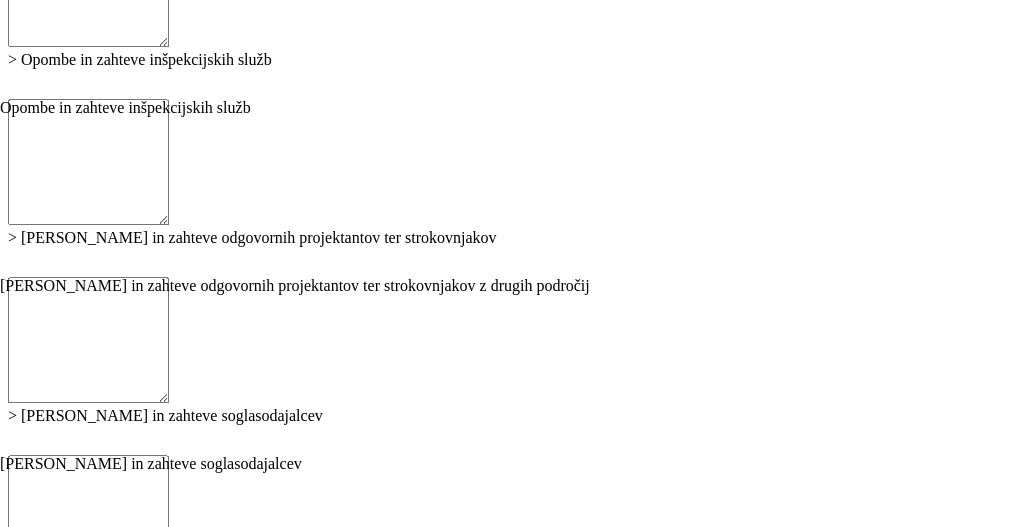click on "Podpiši" at bounding box center (38, -367) 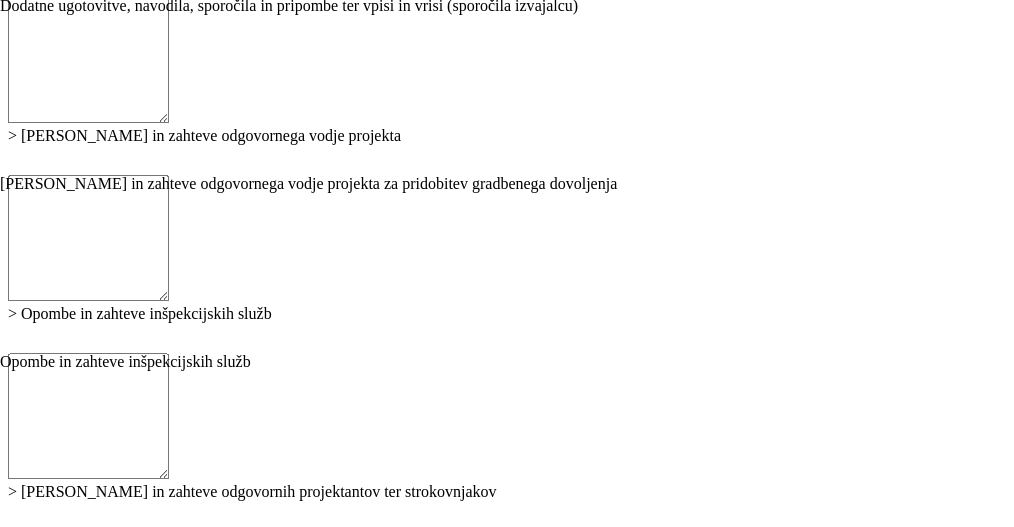 click on "Podpiši" at bounding box center [210, -2282] 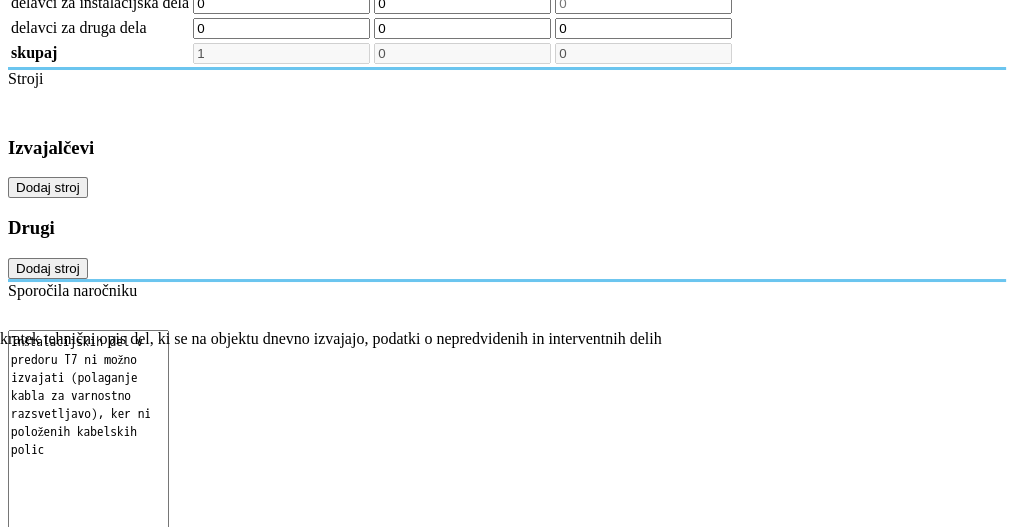 scroll, scrollTop: 0, scrollLeft: 0, axis: both 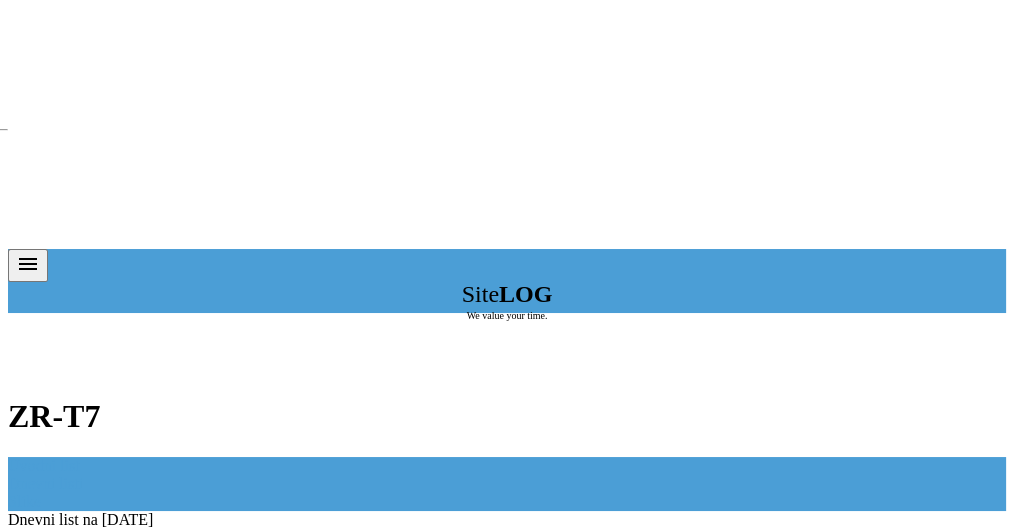 drag, startPoint x: 538, startPoint y: 445, endPoint x: 147, endPoint y: 51, distance: 555.0829 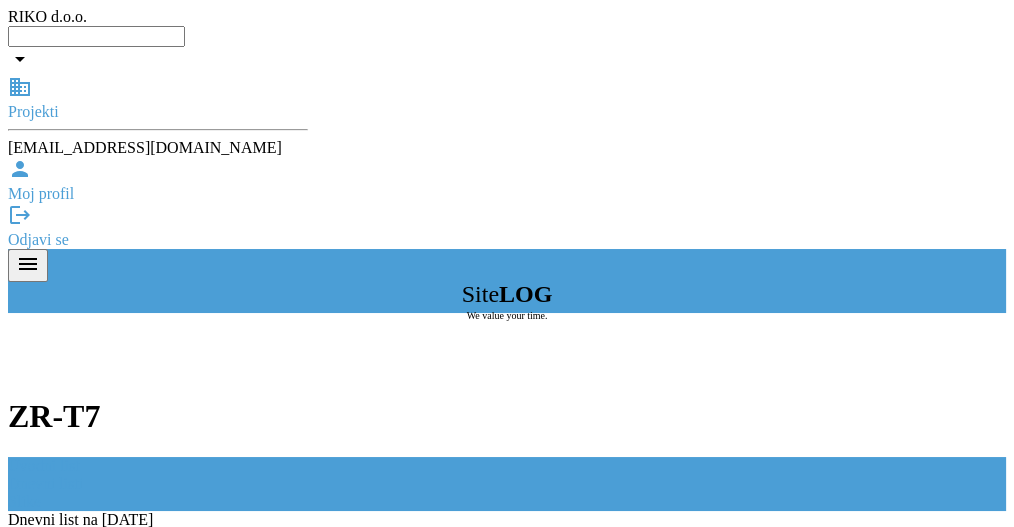 click at bounding box center (507, 8) 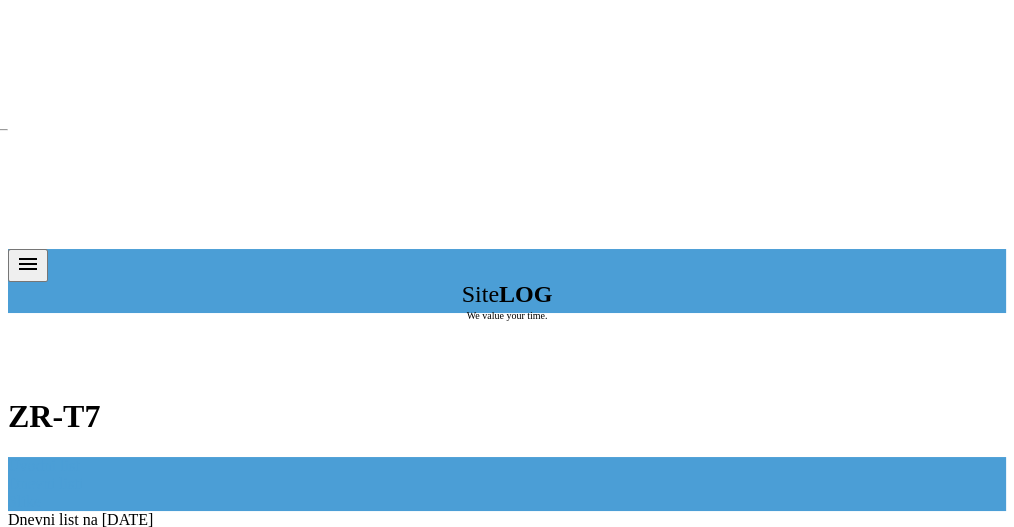 click on "Dnevni listi" at bounding box center (45, 483) 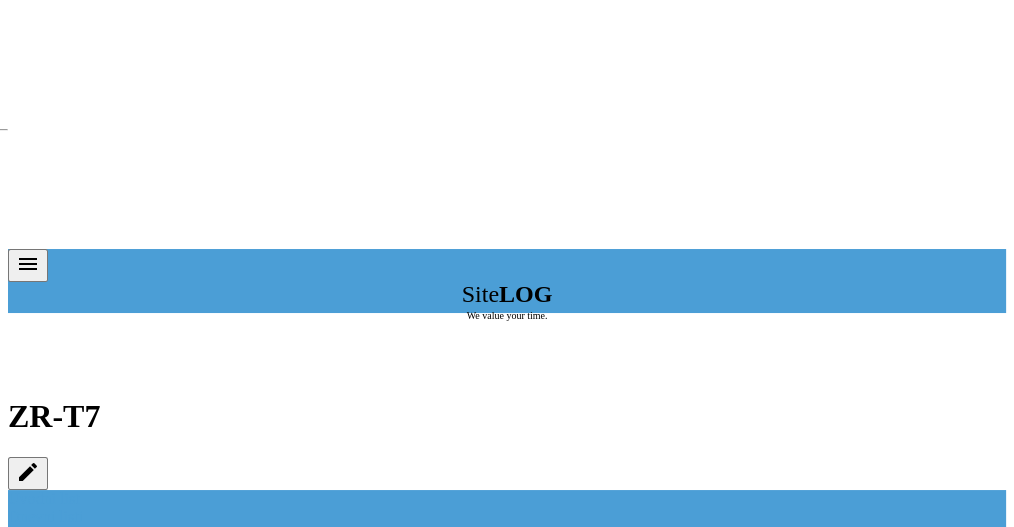 click on "🔏  047 [DATE]" at bounding box center (507, 797) 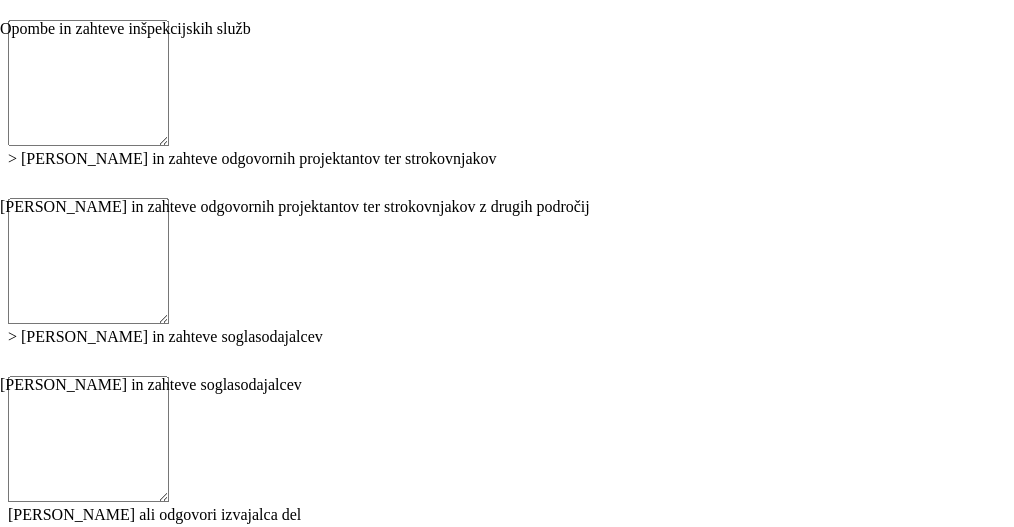 scroll, scrollTop: 2666, scrollLeft: 0, axis: vertical 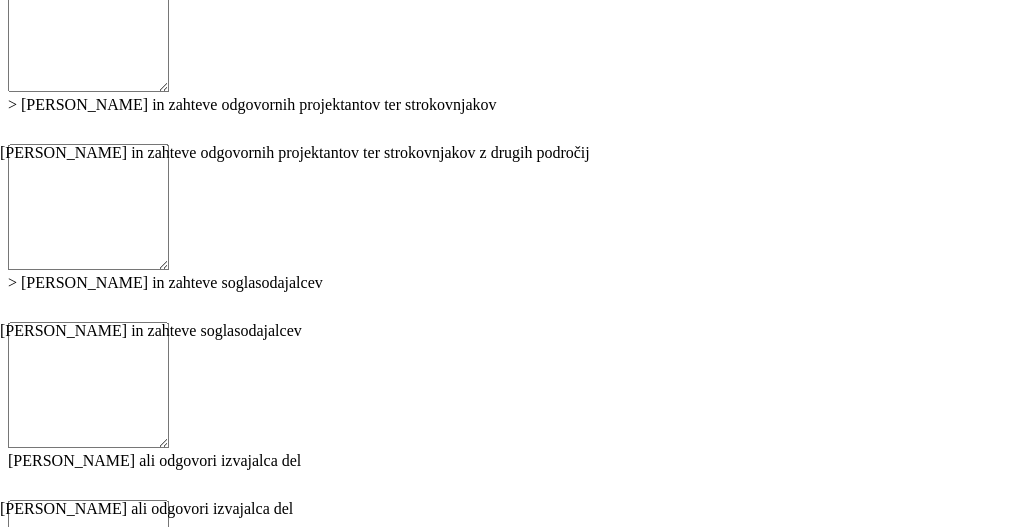click on "Podpiši" at bounding box center (38, -500) 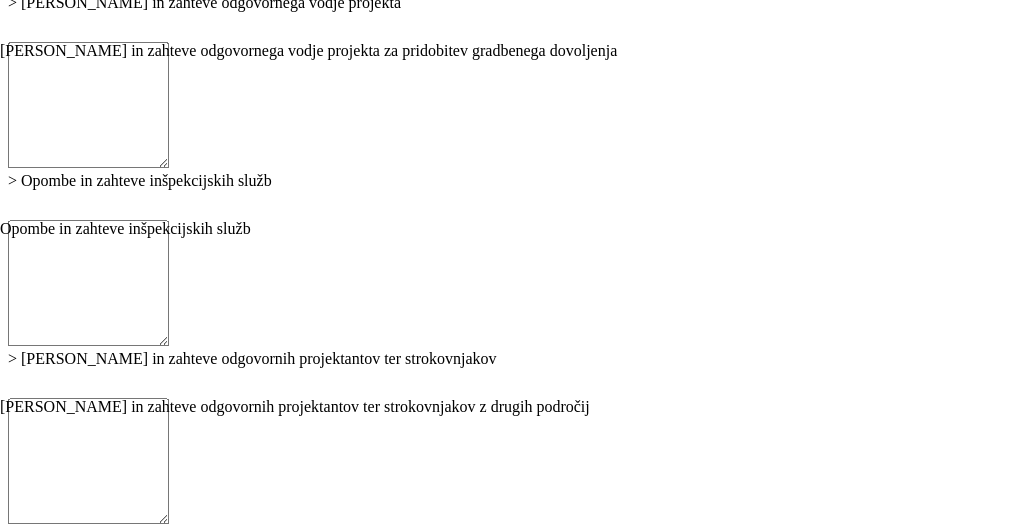 click on "Podpiši" at bounding box center (210, -2415) 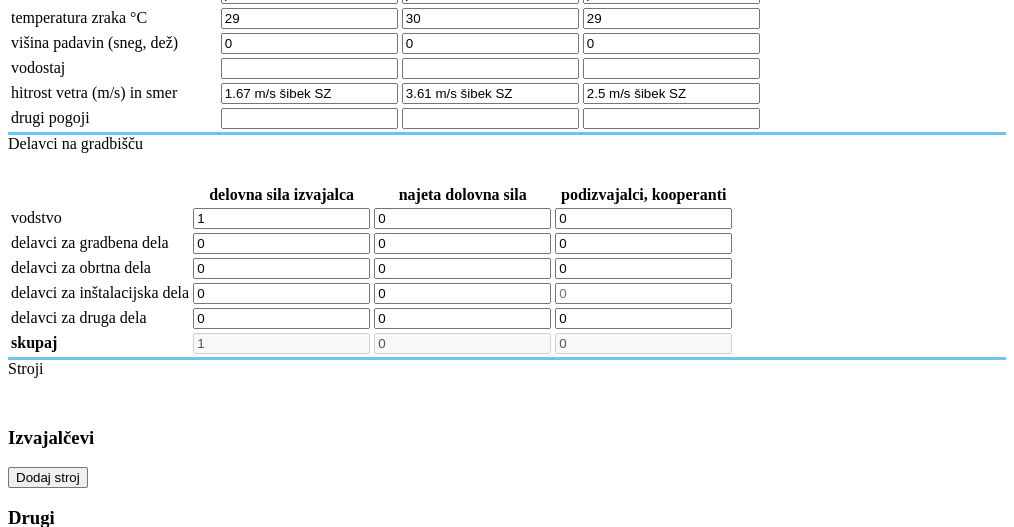 scroll, scrollTop: 0, scrollLeft: 0, axis: both 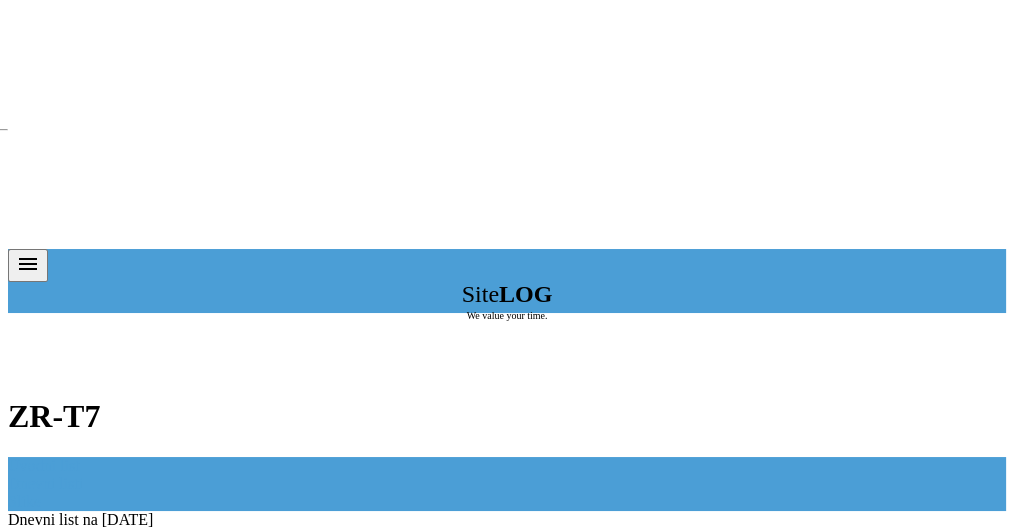 drag, startPoint x: 459, startPoint y: 447, endPoint x: 322, endPoint y: 64, distance: 406.7653 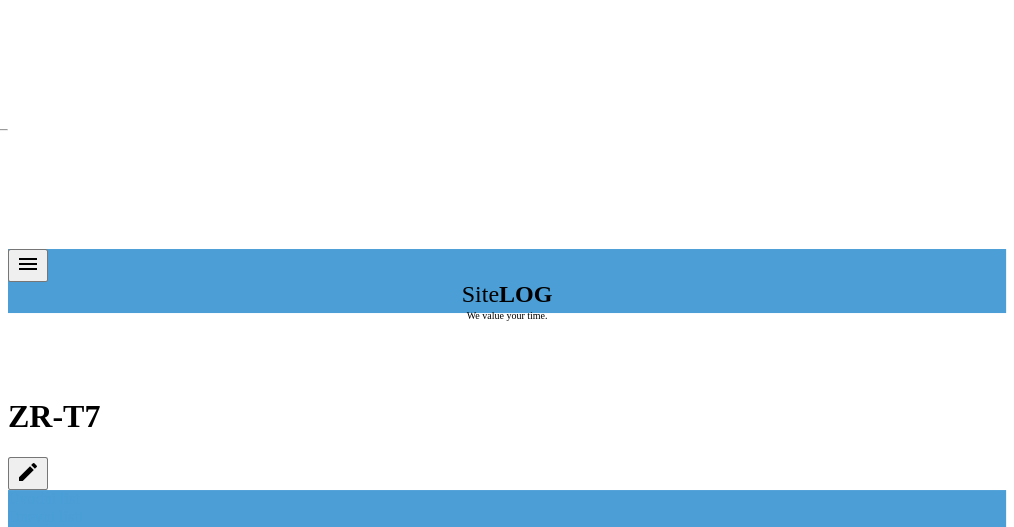 click on "Dnevni listi" at bounding box center [45, 516] 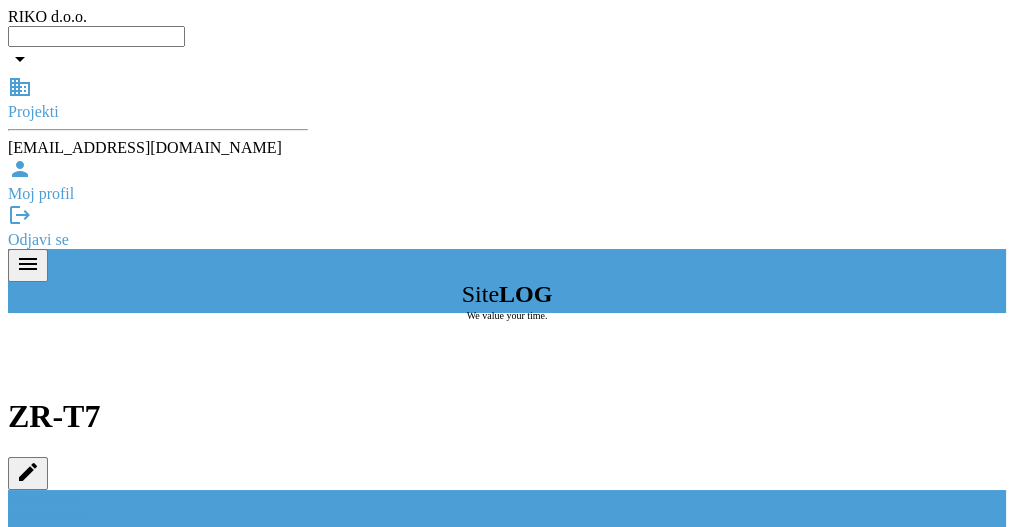click on "Projekti" at bounding box center (158, 112) 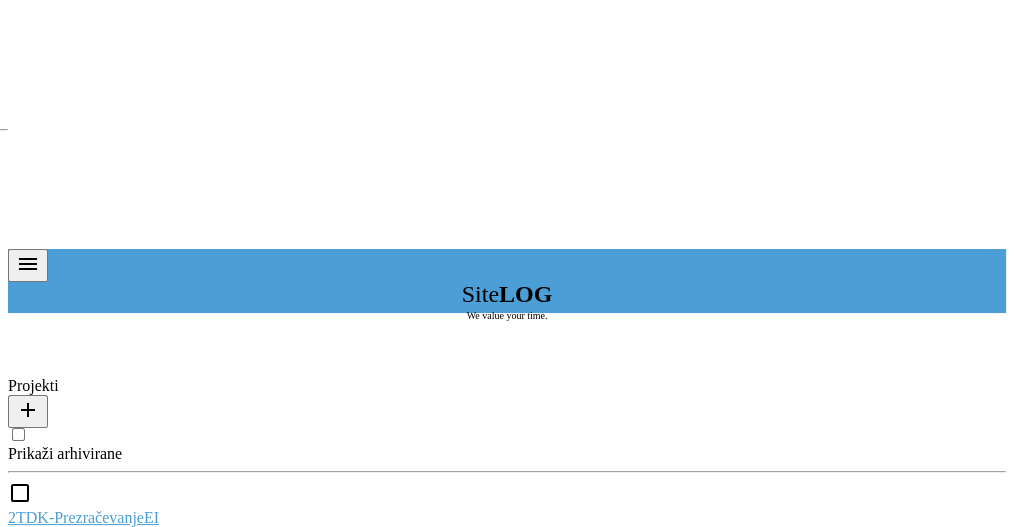 click on "arrow_drop_down" at bounding box center [20, 585] 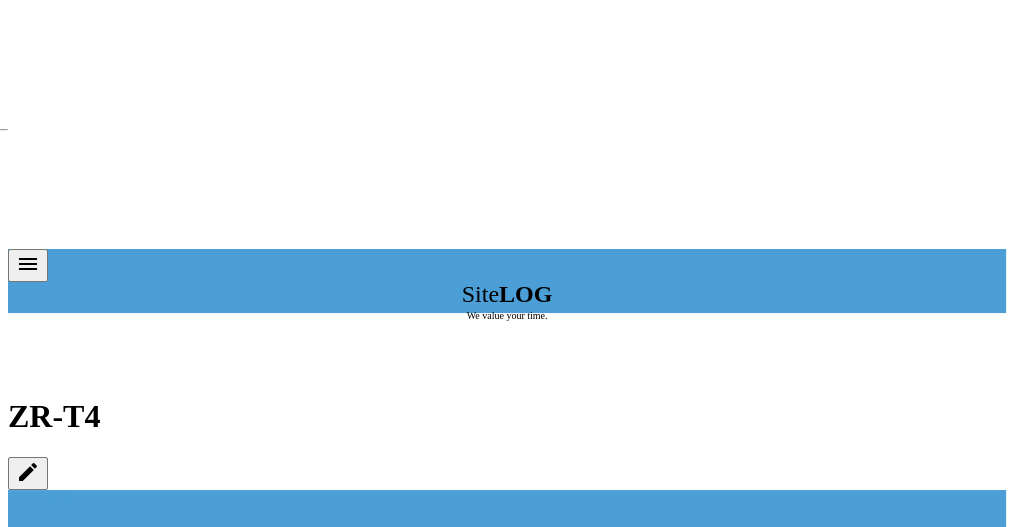 click on "Dnevni listi" at bounding box center (45, 516) 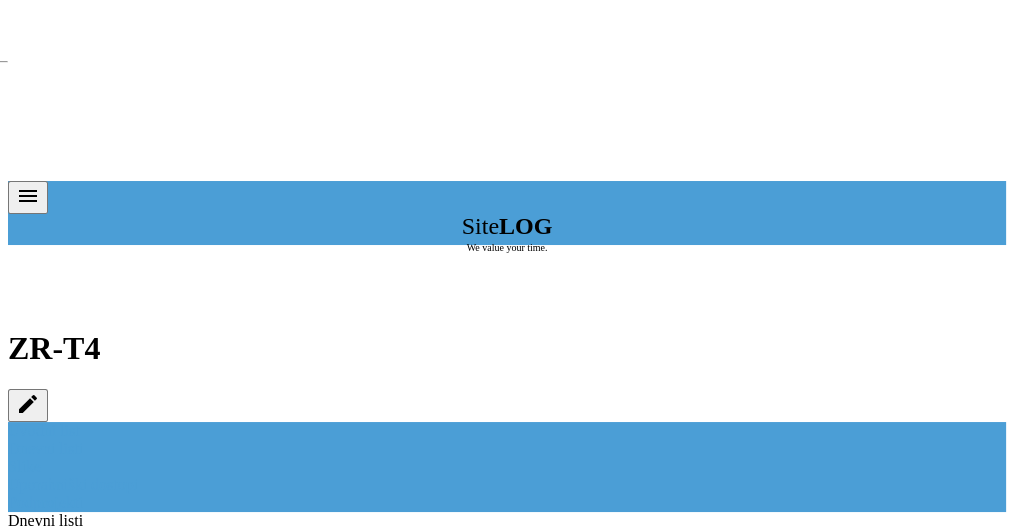 scroll, scrollTop: 200, scrollLeft: 0, axis: vertical 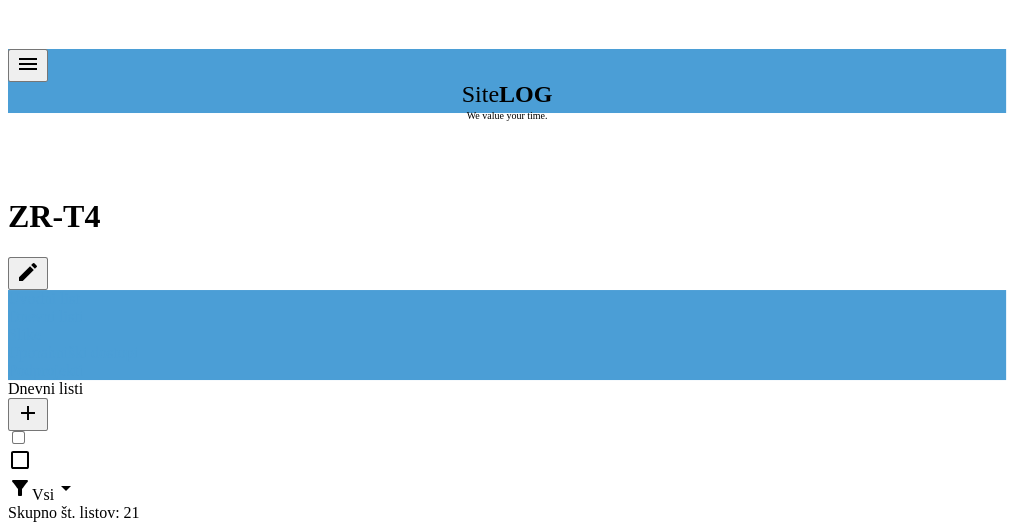 click on "🔏  017 [DATE]  ✓ Podpisal: Nadzornik  ✓ Podpisal: Sestavljalec  ✓ Podpisal: Odgovorni" at bounding box center (507, 942) 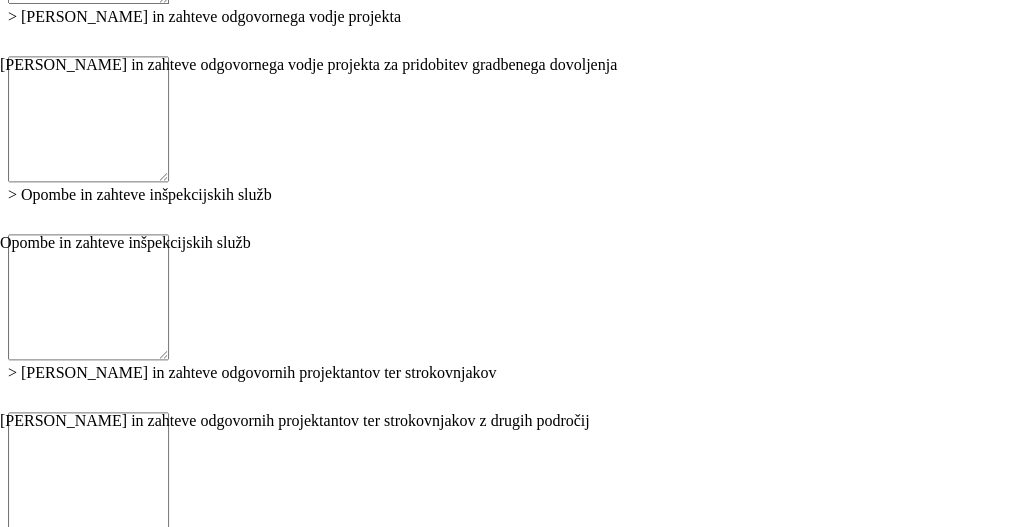 scroll, scrollTop: 2600, scrollLeft: 0, axis: vertical 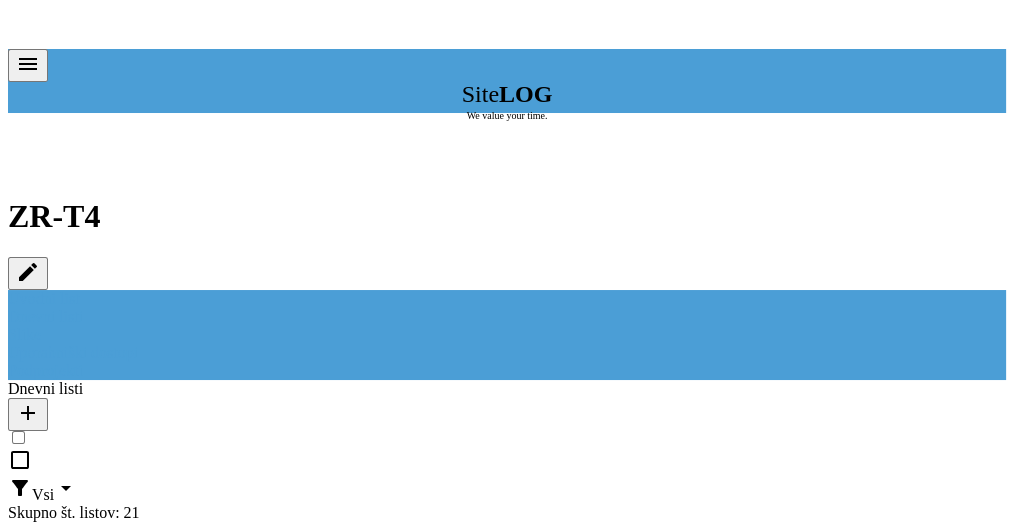 click on "✓ Podpisal: Nadzornik  ✓ Podpisal: Sestavljalec  ✓ Podpisal: Odgovorni" at bounding box center (507, 783) 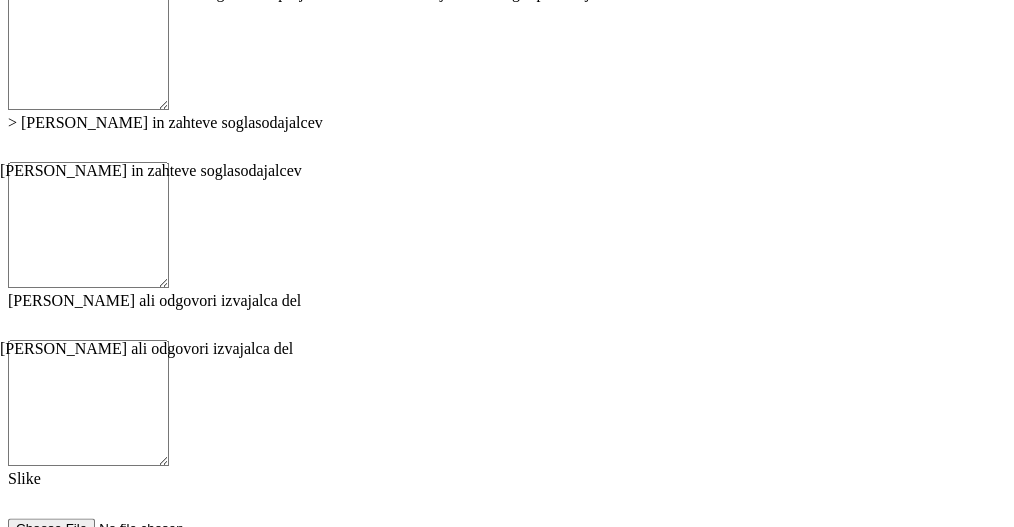 scroll, scrollTop: 2733, scrollLeft: 0, axis: vertical 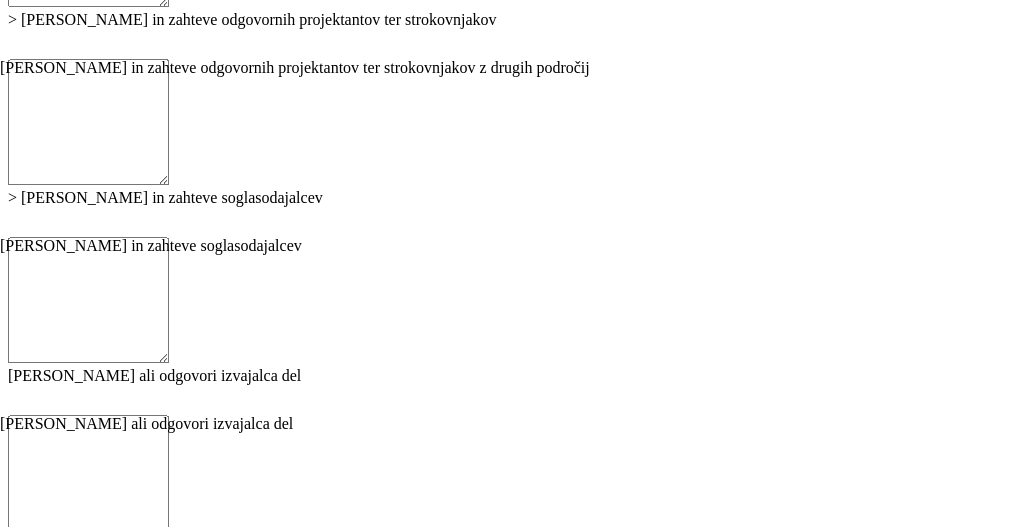 click on "Podpiši" at bounding box center [38, -585] 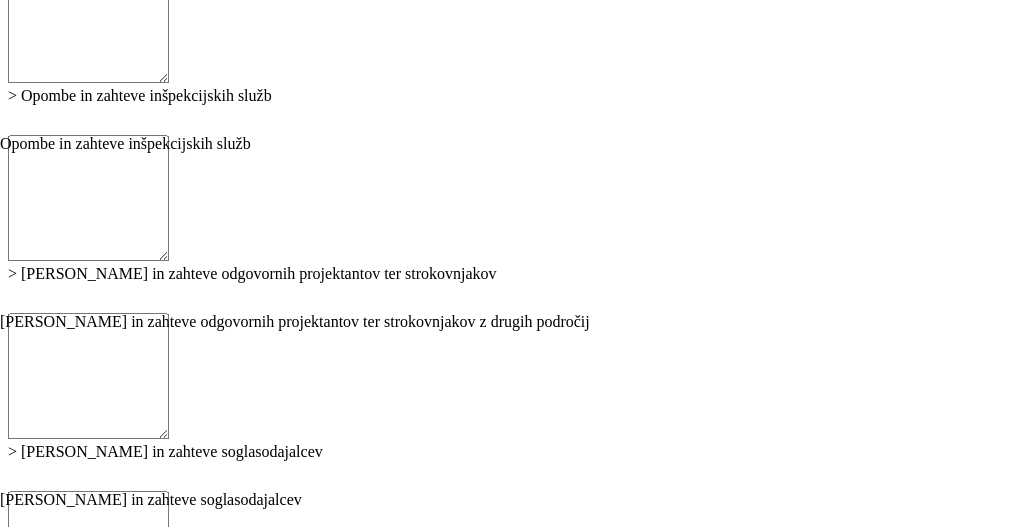 click on "Podpiši" at bounding box center (210, -2482) 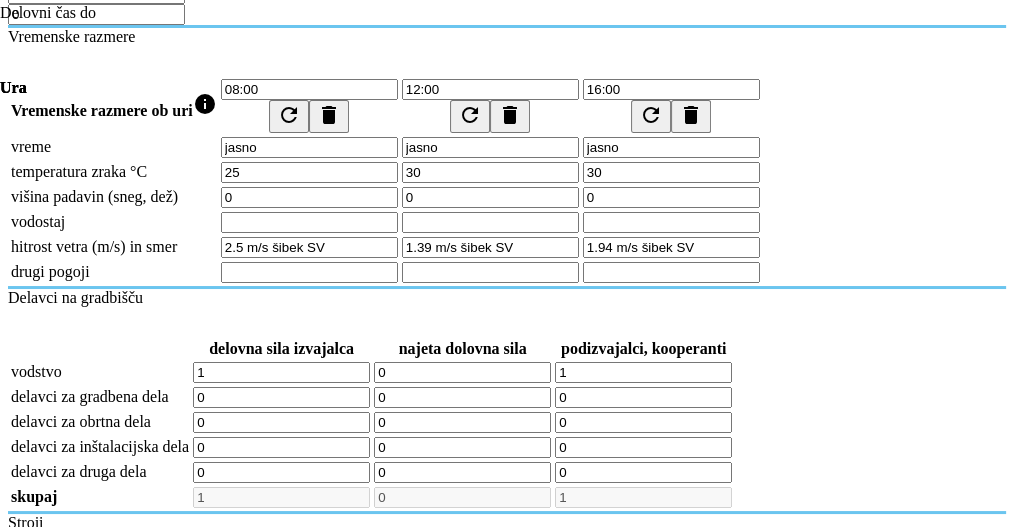 drag, startPoint x: 408, startPoint y: 428, endPoint x: 245, endPoint y: 136, distance: 334.41443 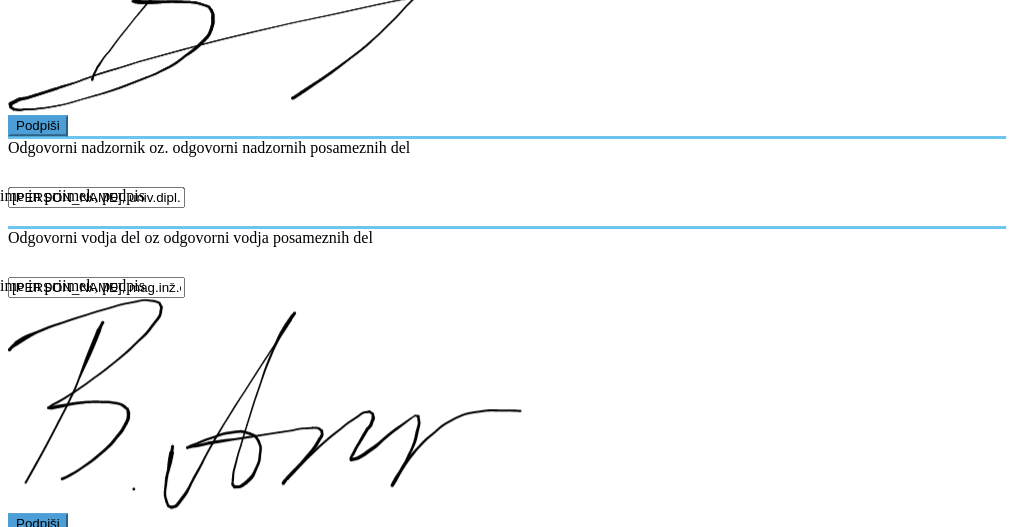 scroll, scrollTop: 1800, scrollLeft: 0, axis: vertical 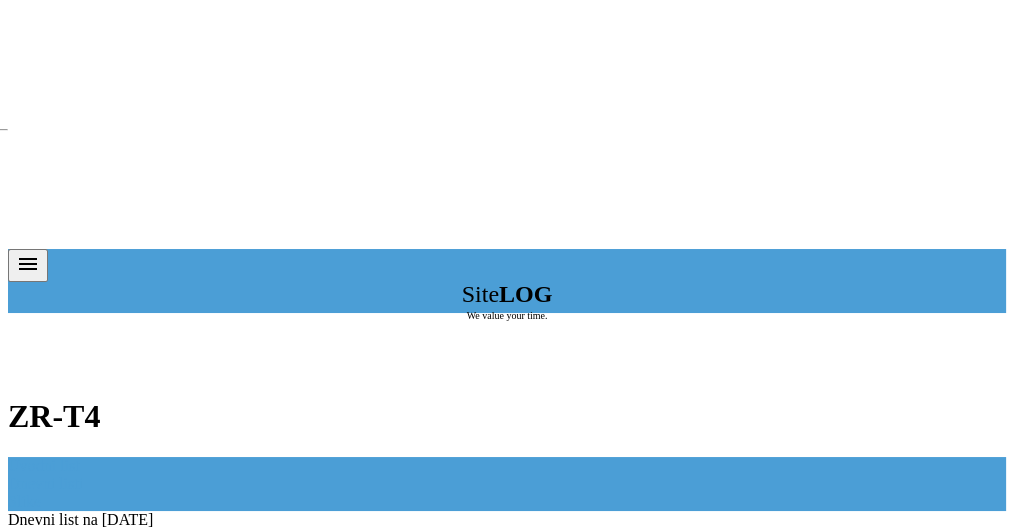drag, startPoint x: 380, startPoint y: 274, endPoint x: 284, endPoint y: 31, distance: 261.27573 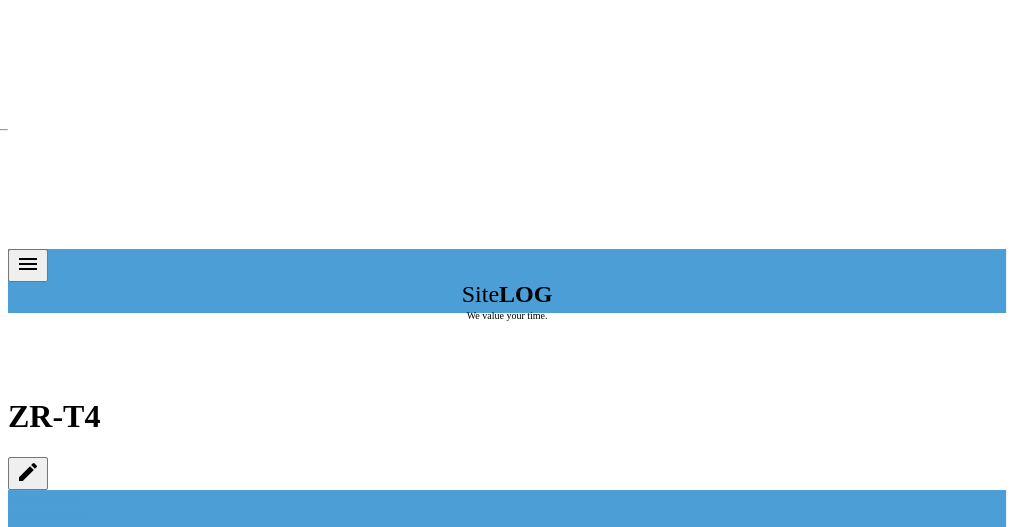 scroll, scrollTop: 133, scrollLeft: 0, axis: vertical 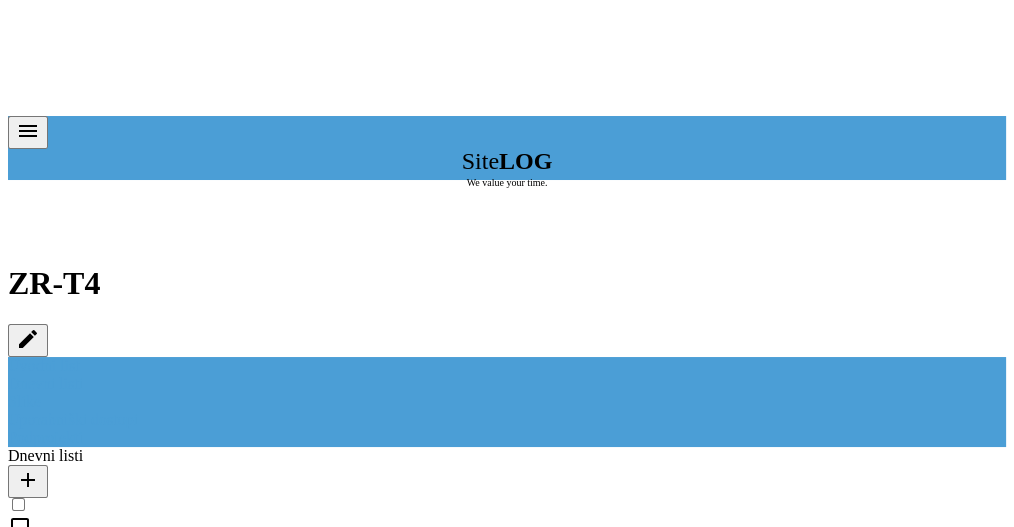 click on "✓ Podpisal: Sestavljalec" at bounding box center [88, 765] 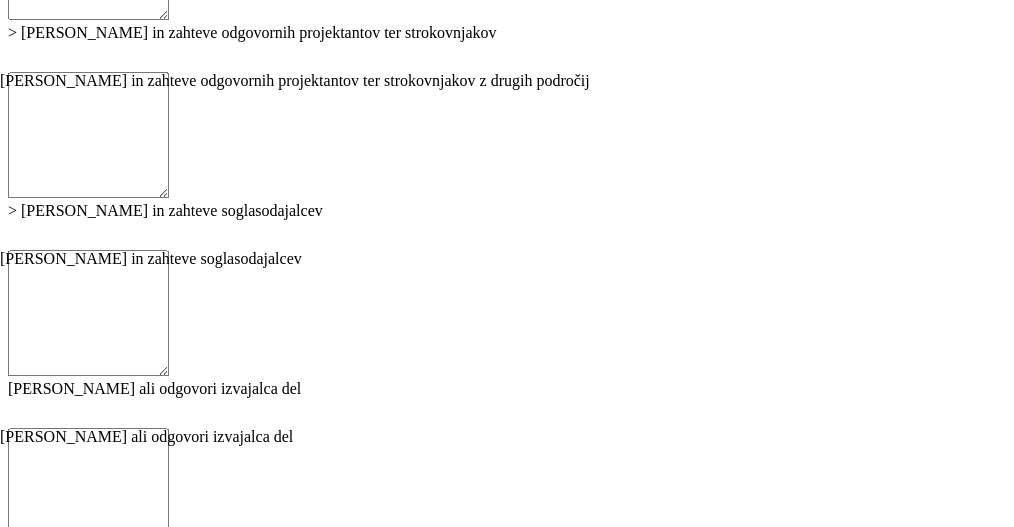scroll, scrollTop: 2800, scrollLeft: 0, axis: vertical 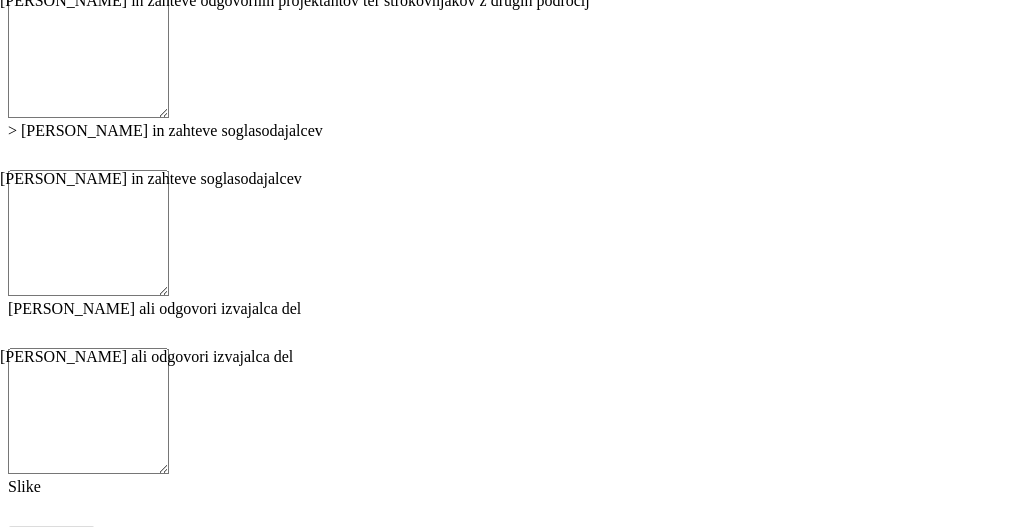 click on "Podpiši" at bounding box center (38, -652) 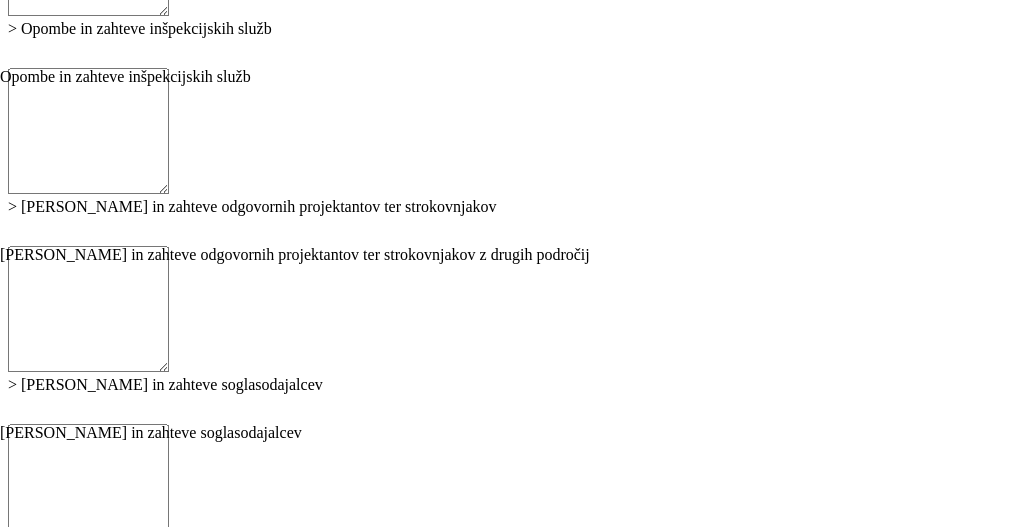 click on "Podpiši" at bounding box center (210, -2549) 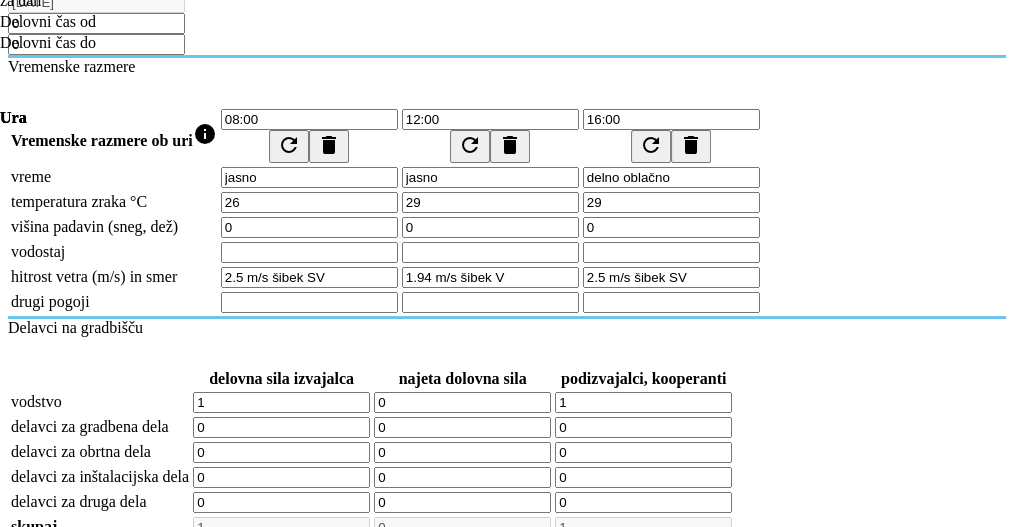 scroll, scrollTop: 0, scrollLeft: 0, axis: both 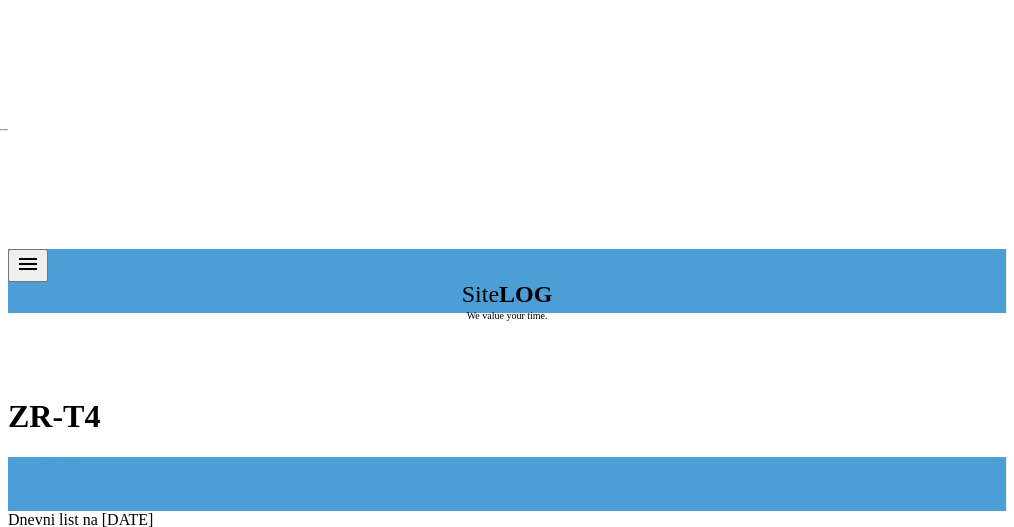 drag, startPoint x: 432, startPoint y: 195, endPoint x: 232, endPoint y: 167, distance: 201.95049 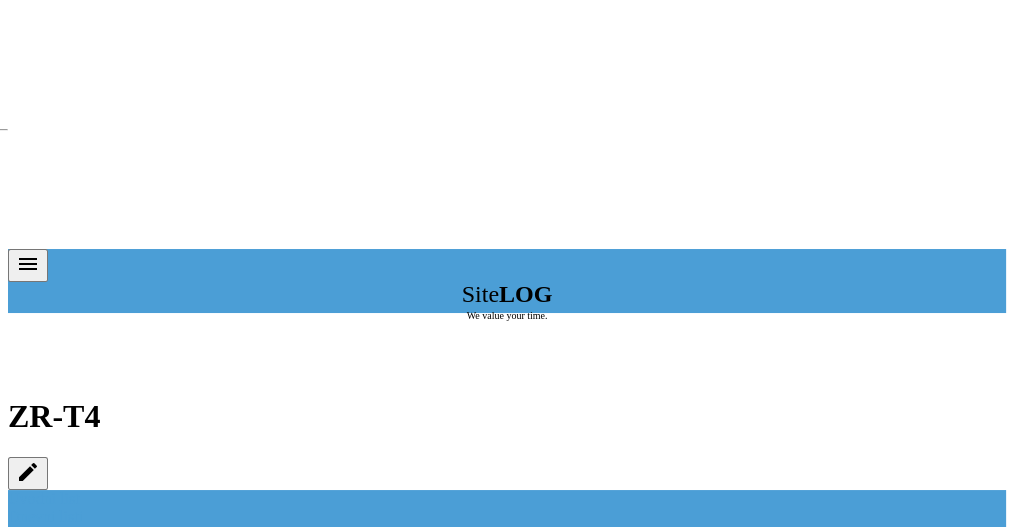 click on "🔏  021 [DATE]" at bounding box center [507, 797] 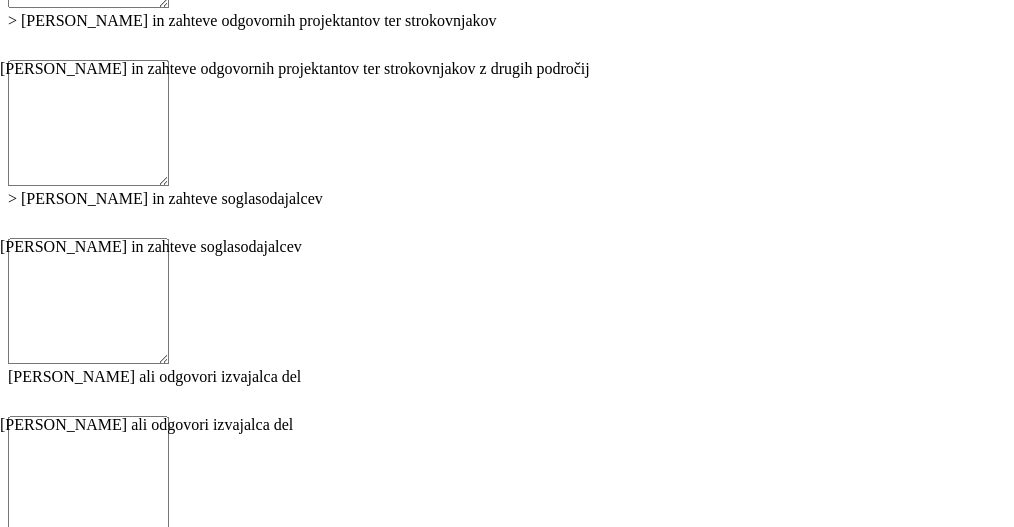scroll, scrollTop: 2733, scrollLeft: 0, axis: vertical 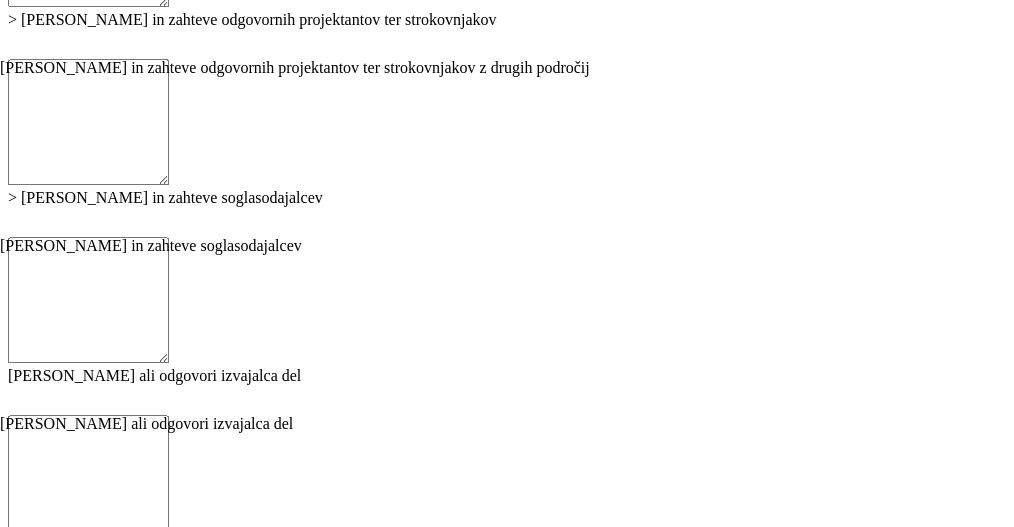 click on "Podpiši" at bounding box center (38, -585) 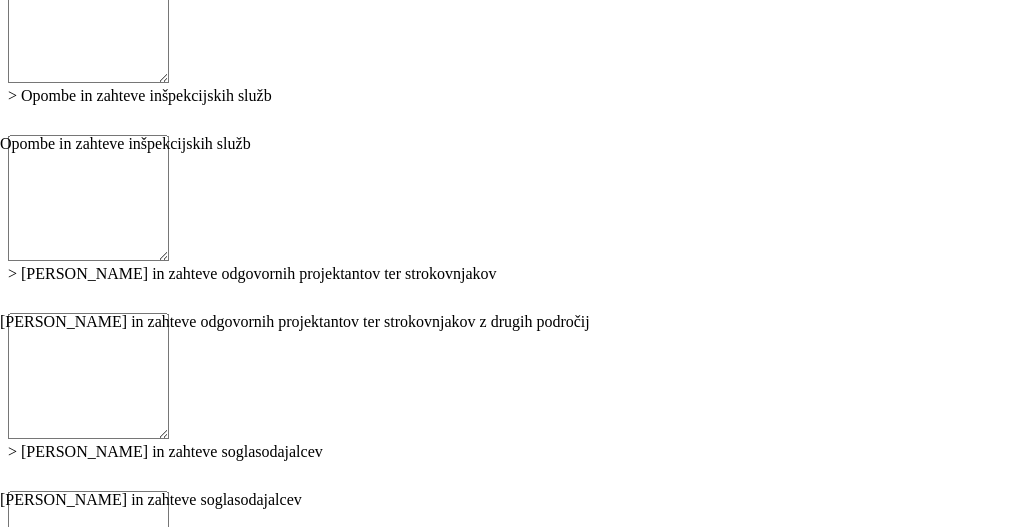 click on "Podpiši" at bounding box center (210, -2482) 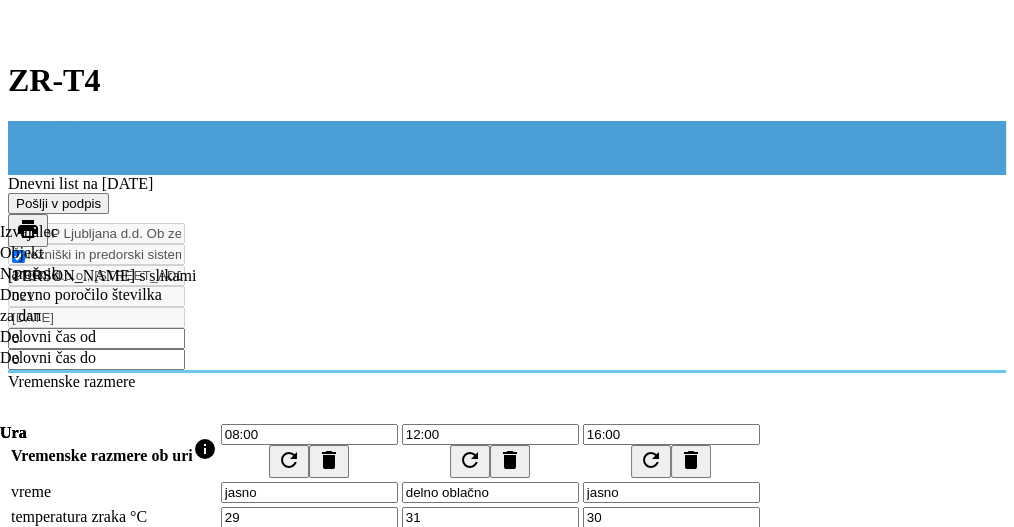 scroll, scrollTop: 0, scrollLeft: 0, axis: both 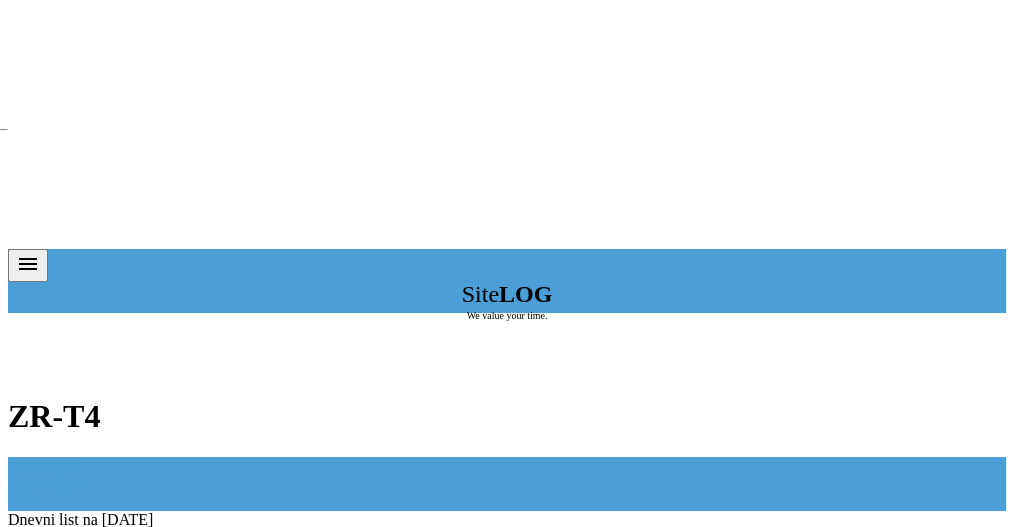 click on "Dnevni listi" at bounding box center [45, 483] 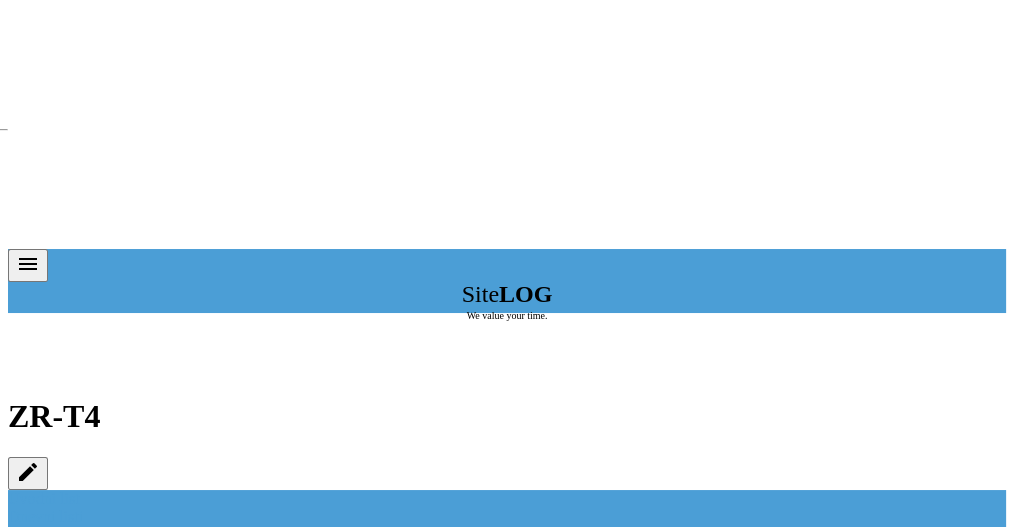 drag, startPoint x: 225, startPoint y: 225, endPoint x: 209, endPoint y: 216, distance: 18.35756 